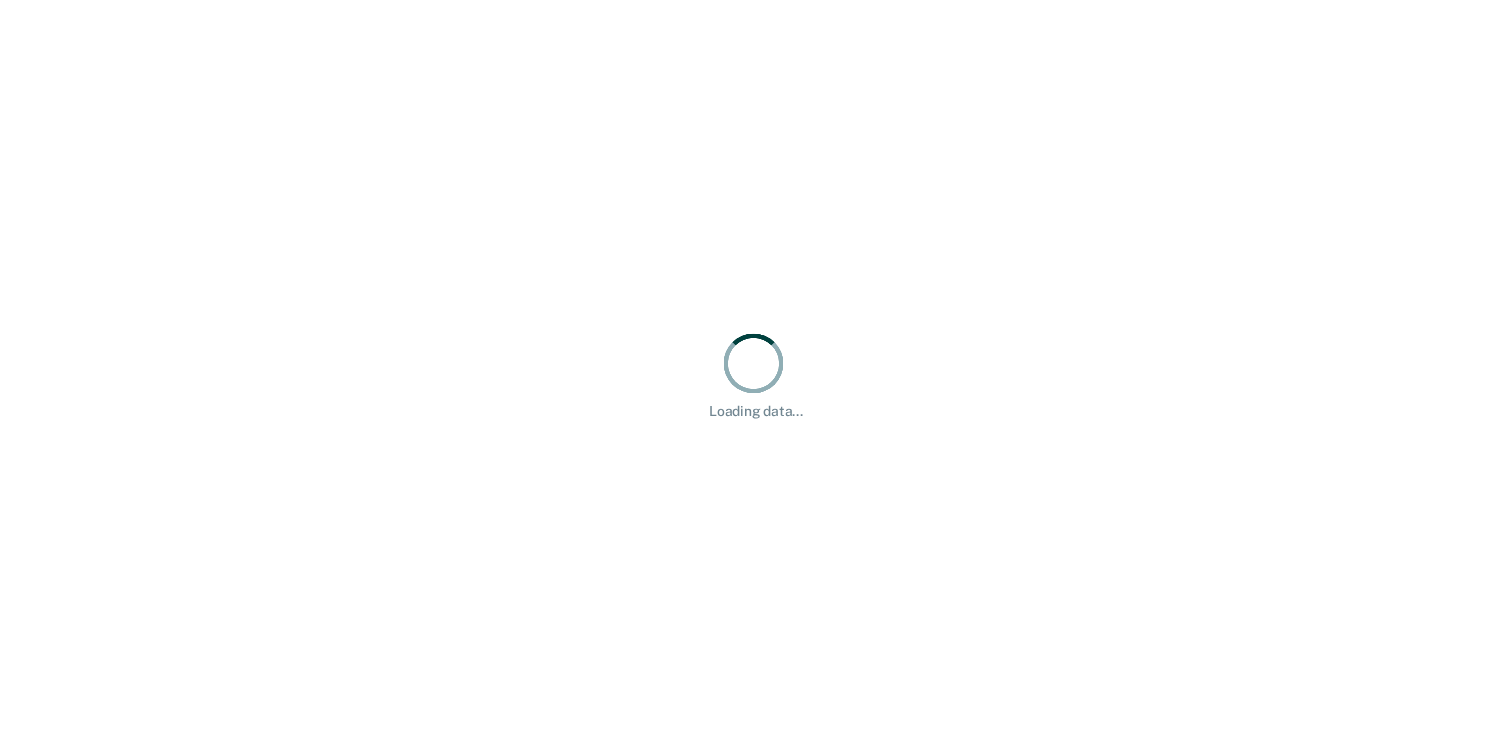 scroll, scrollTop: 0, scrollLeft: 0, axis: both 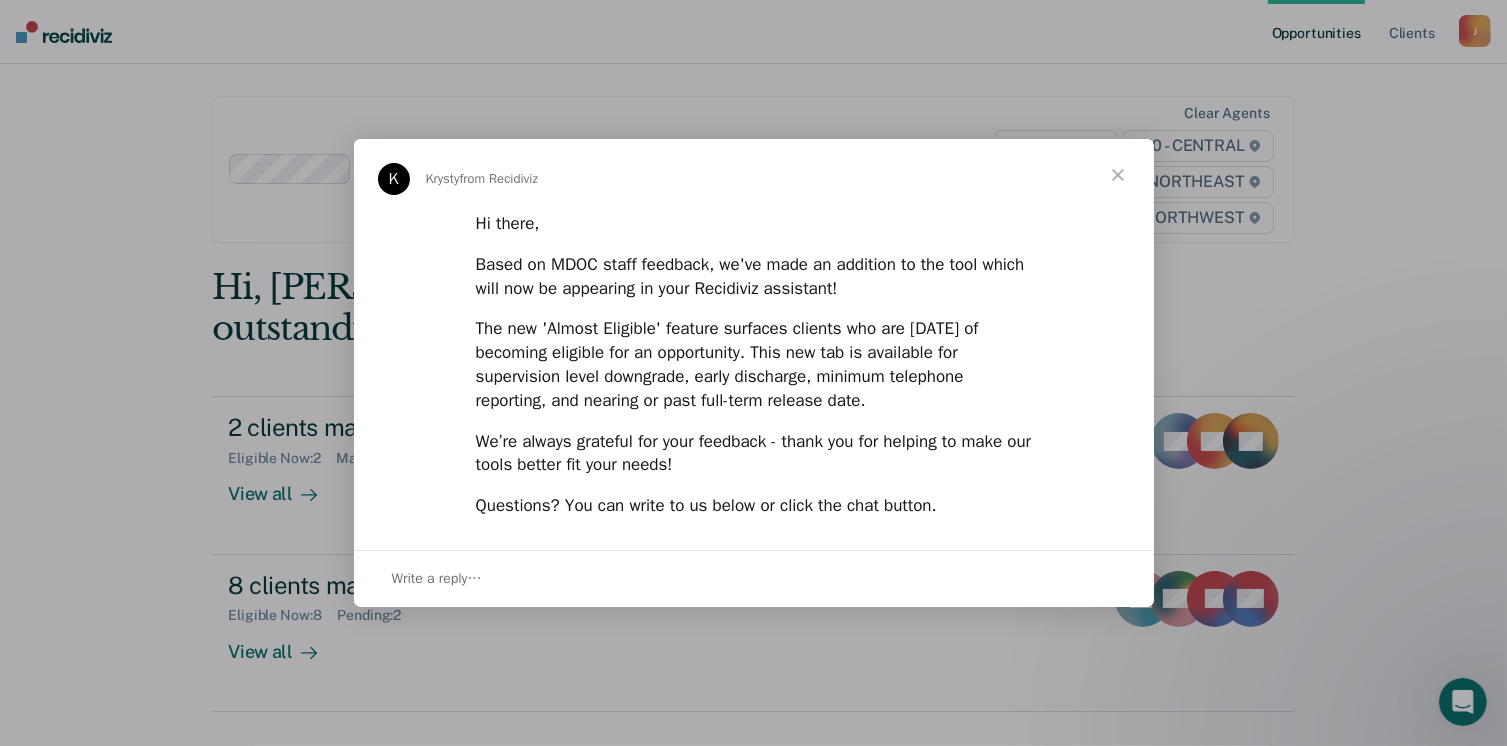 click at bounding box center (1118, 175) 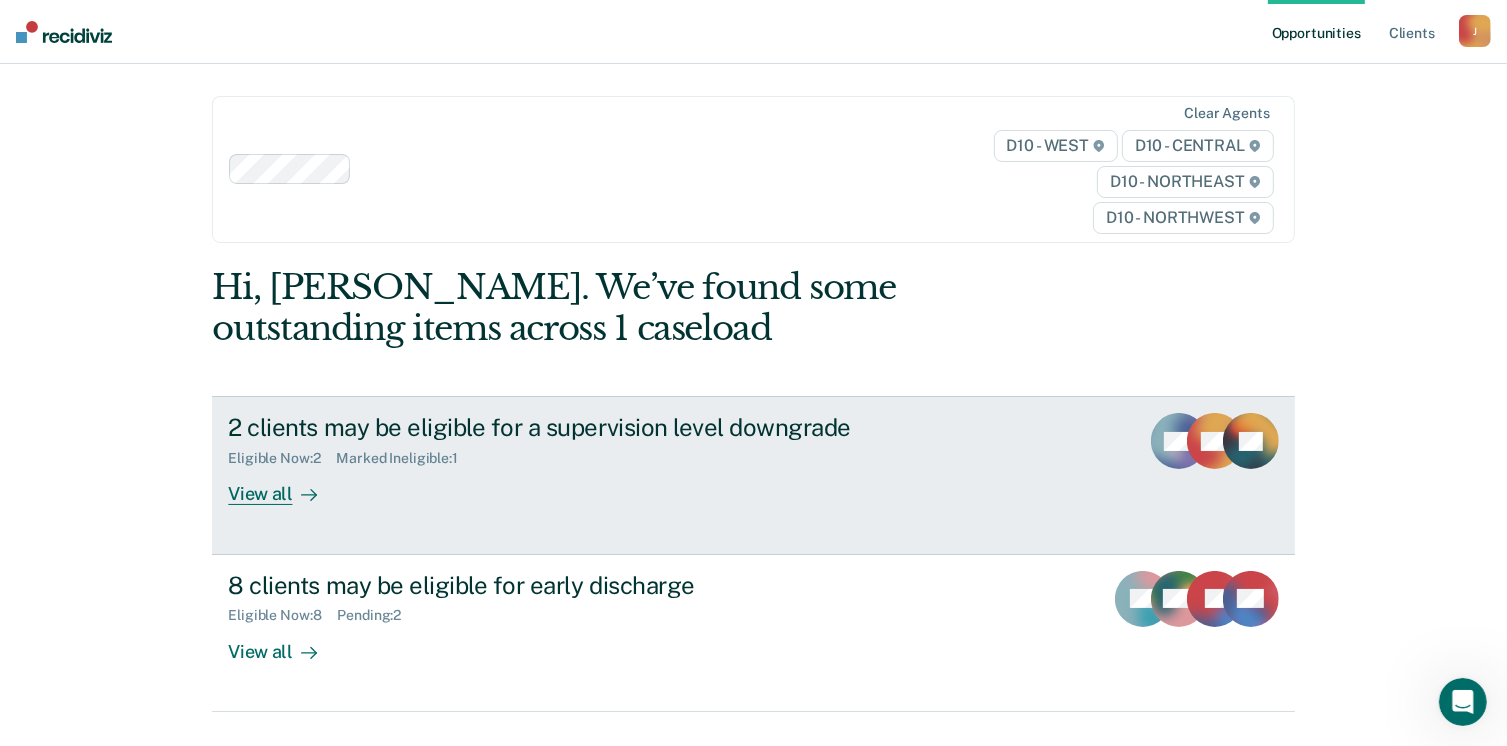click on "View all" at bounding box center [284, 486] 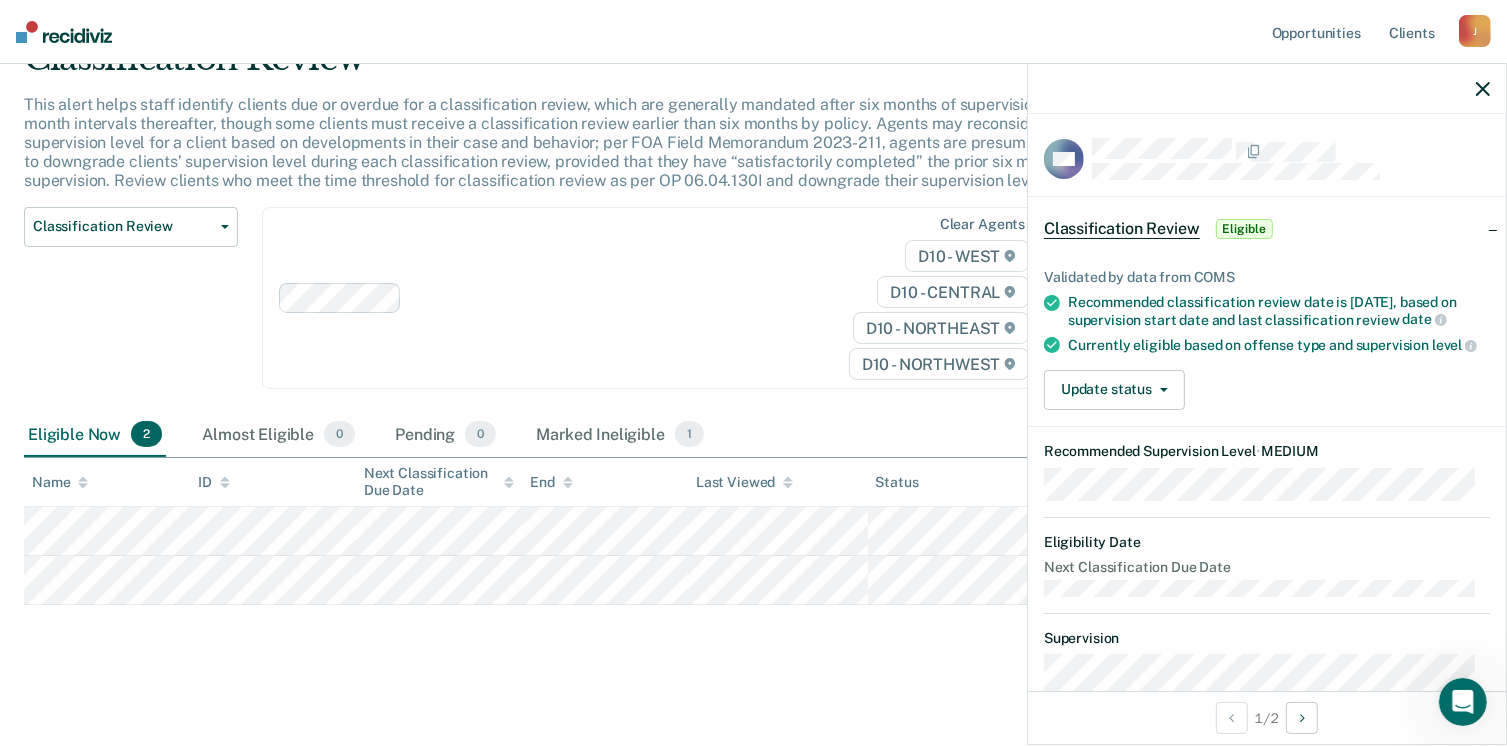 scroll, scrollTop: 100, scrollLeft: 0, axis: vertical 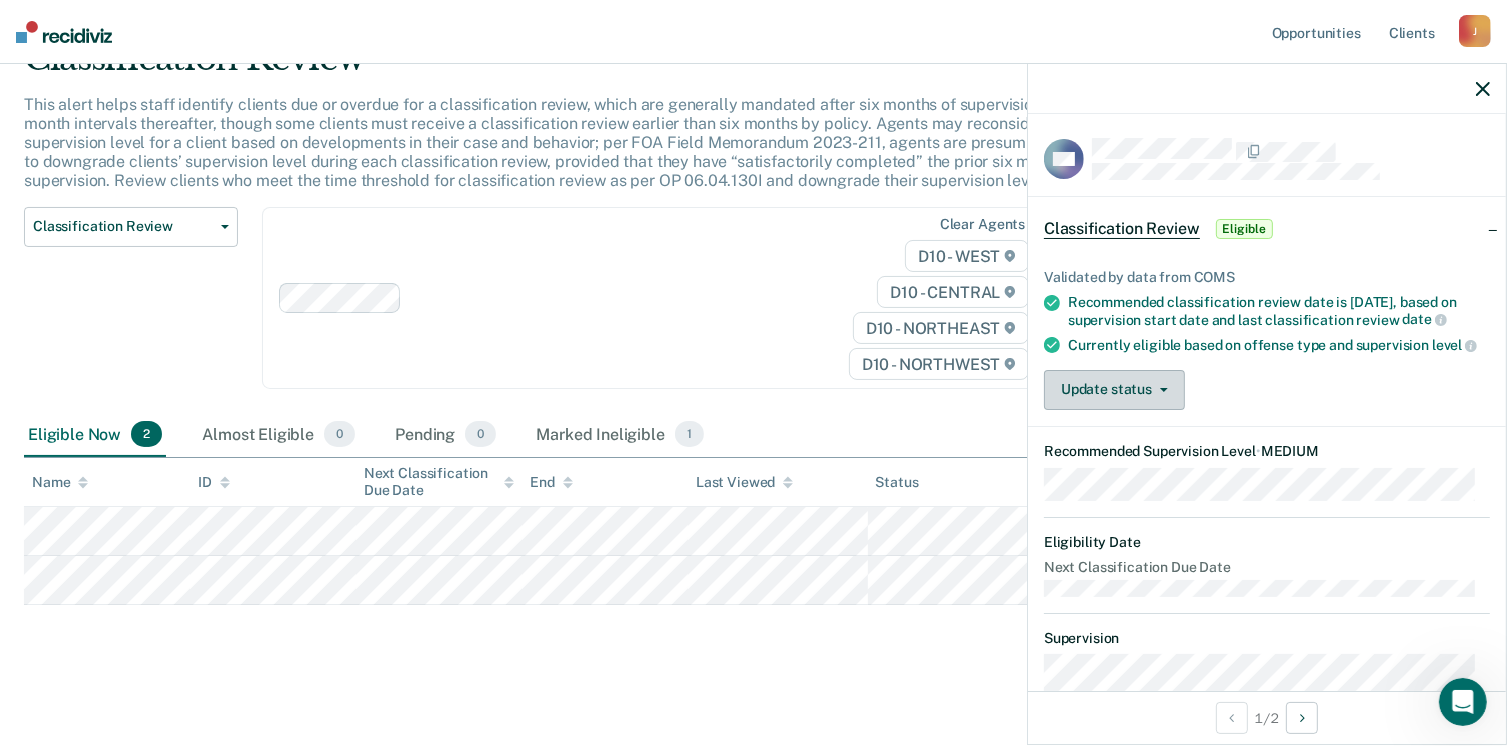 click on "Update status" at bounding box center [1114, 390] 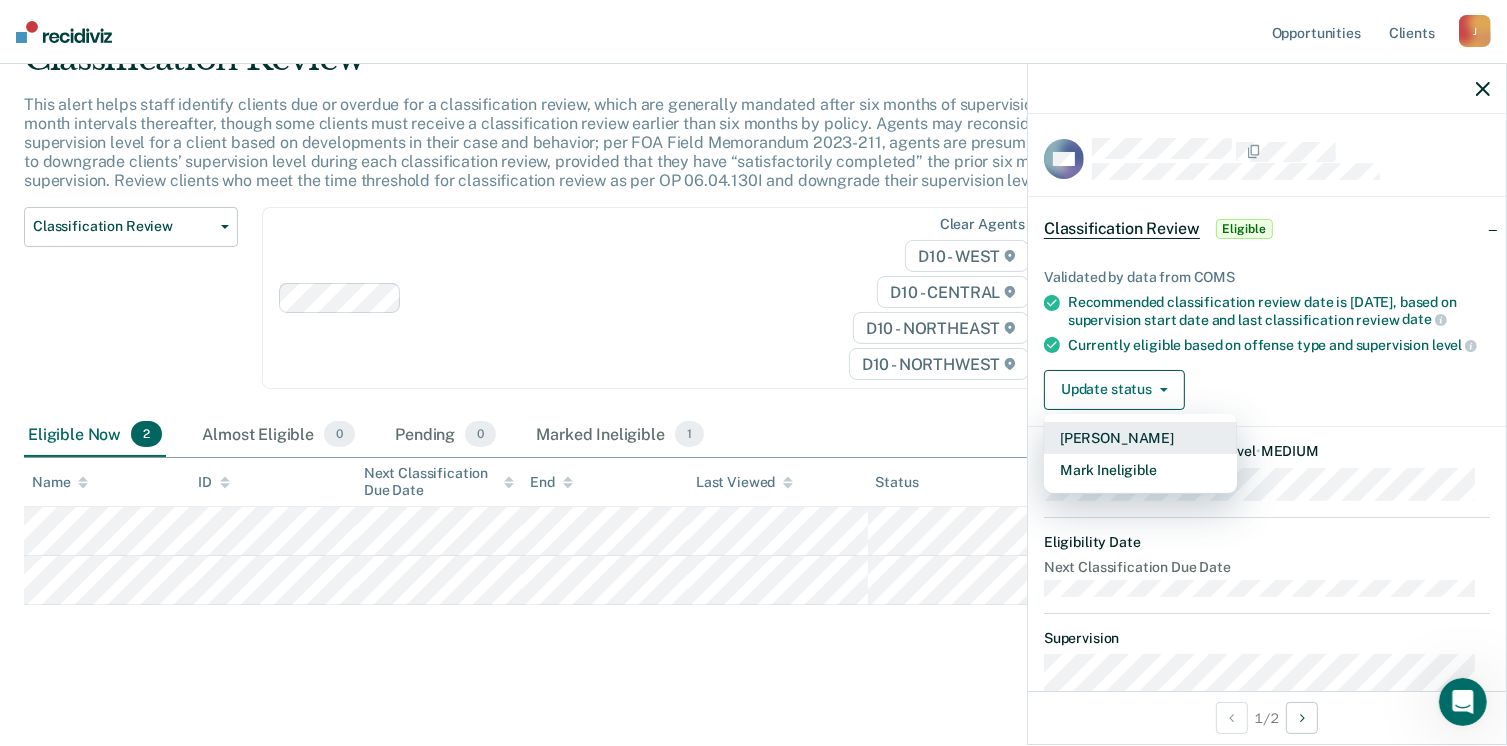 click on "[PERSON_NAME]" at bounding box center [1140, 438] 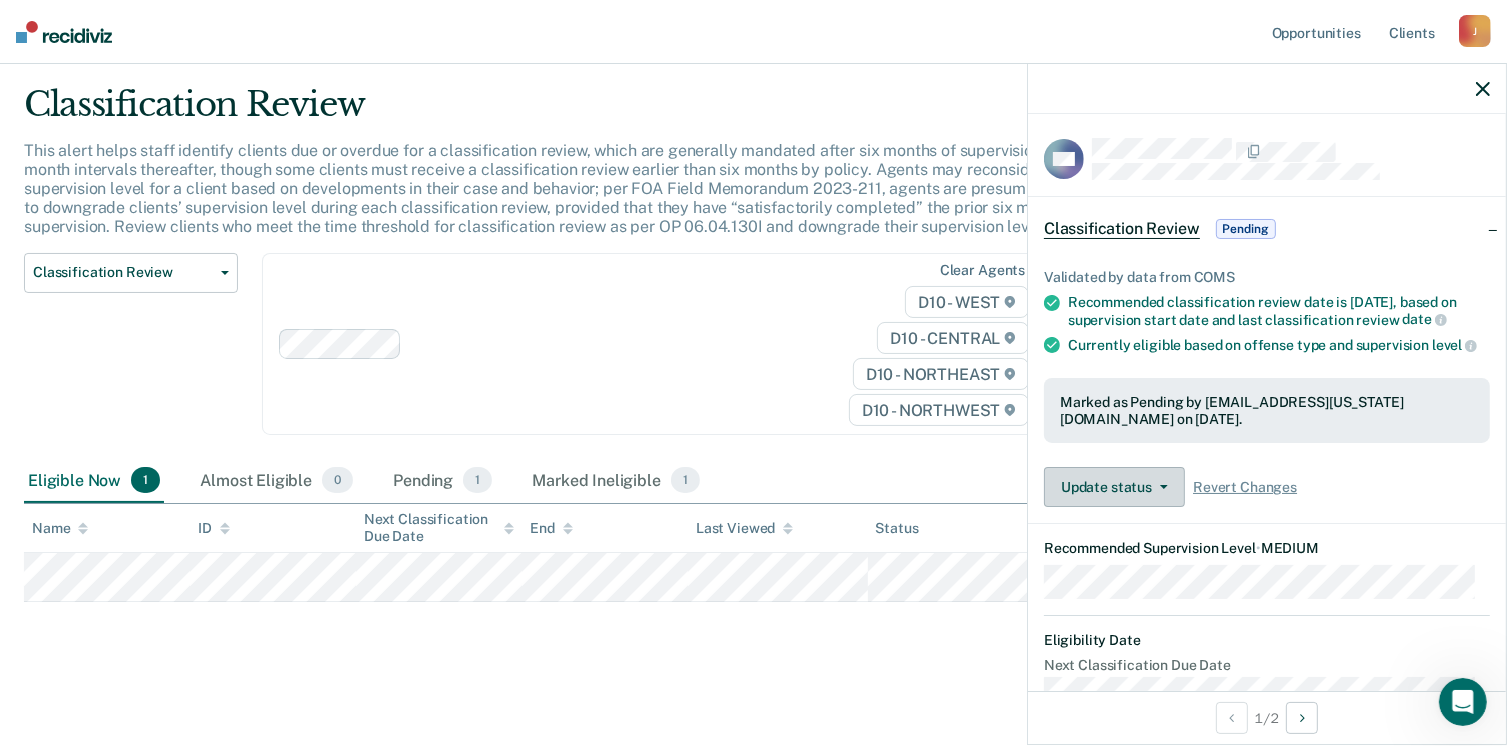 scroll, scrollTop: 52, scrollLeft: 0, axis: vertical 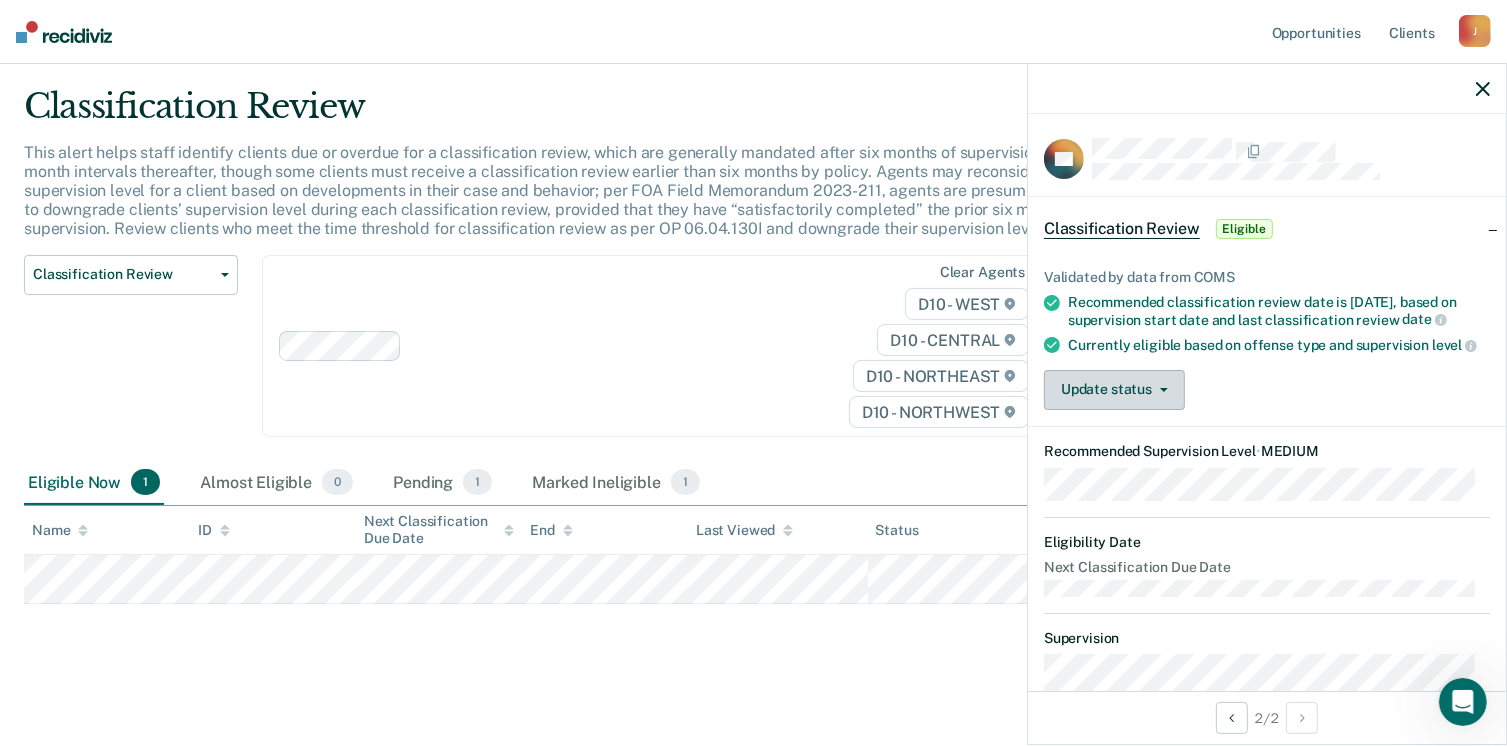 click on "Update status" at bounding box center [1114, 390] 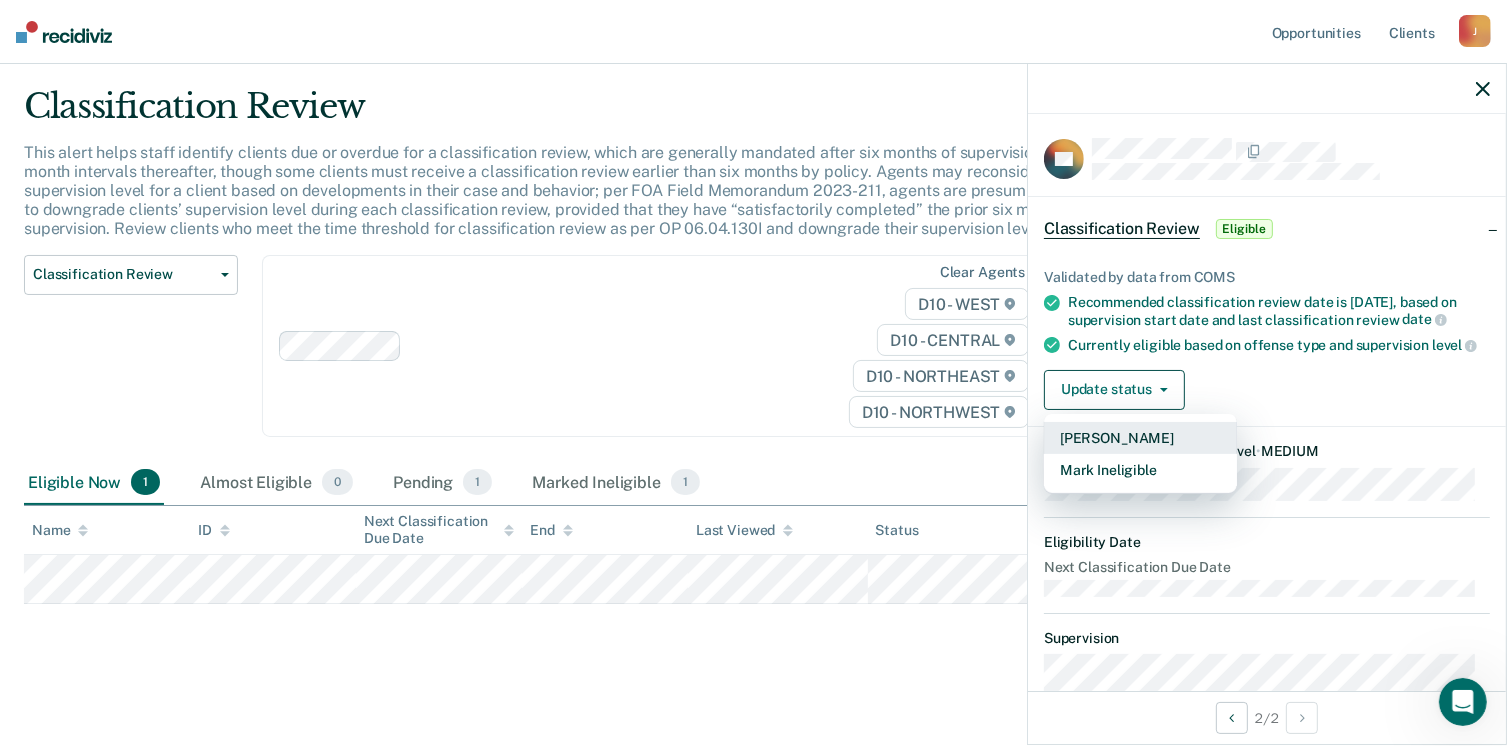 click on "[PERSON_NAME]" at bounding box center (1140, 438) 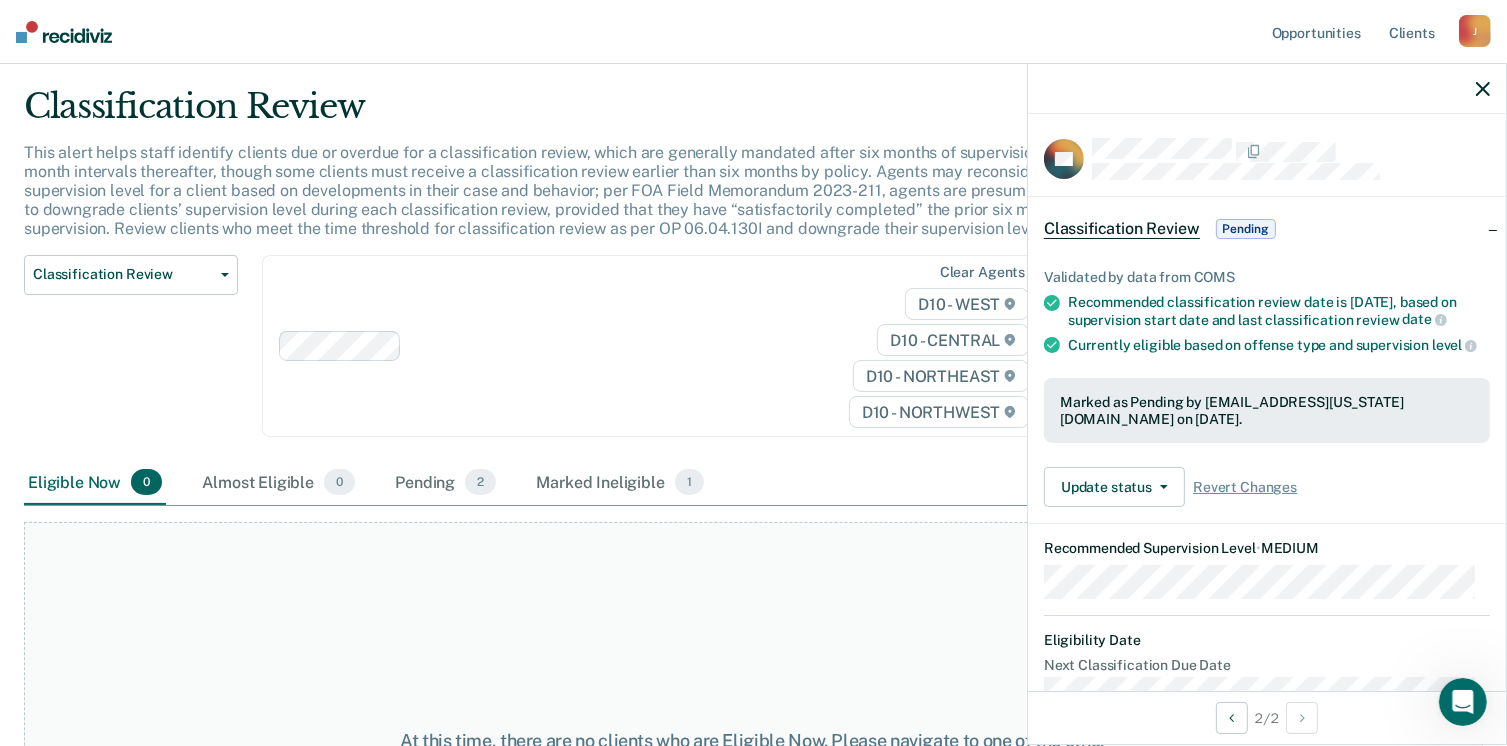 click on "J" at bounding box center (1475, 31) 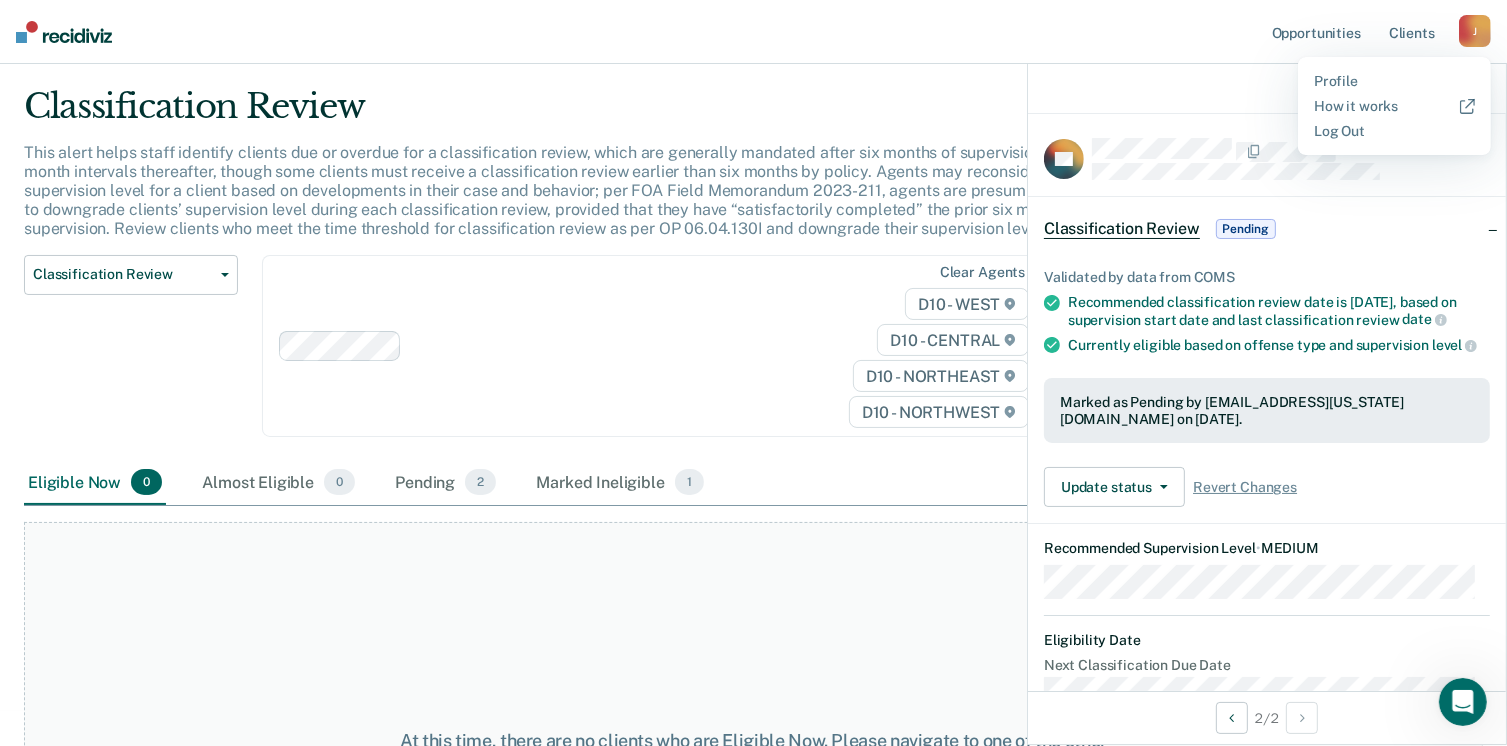 click at bounding box center [1267, 89] 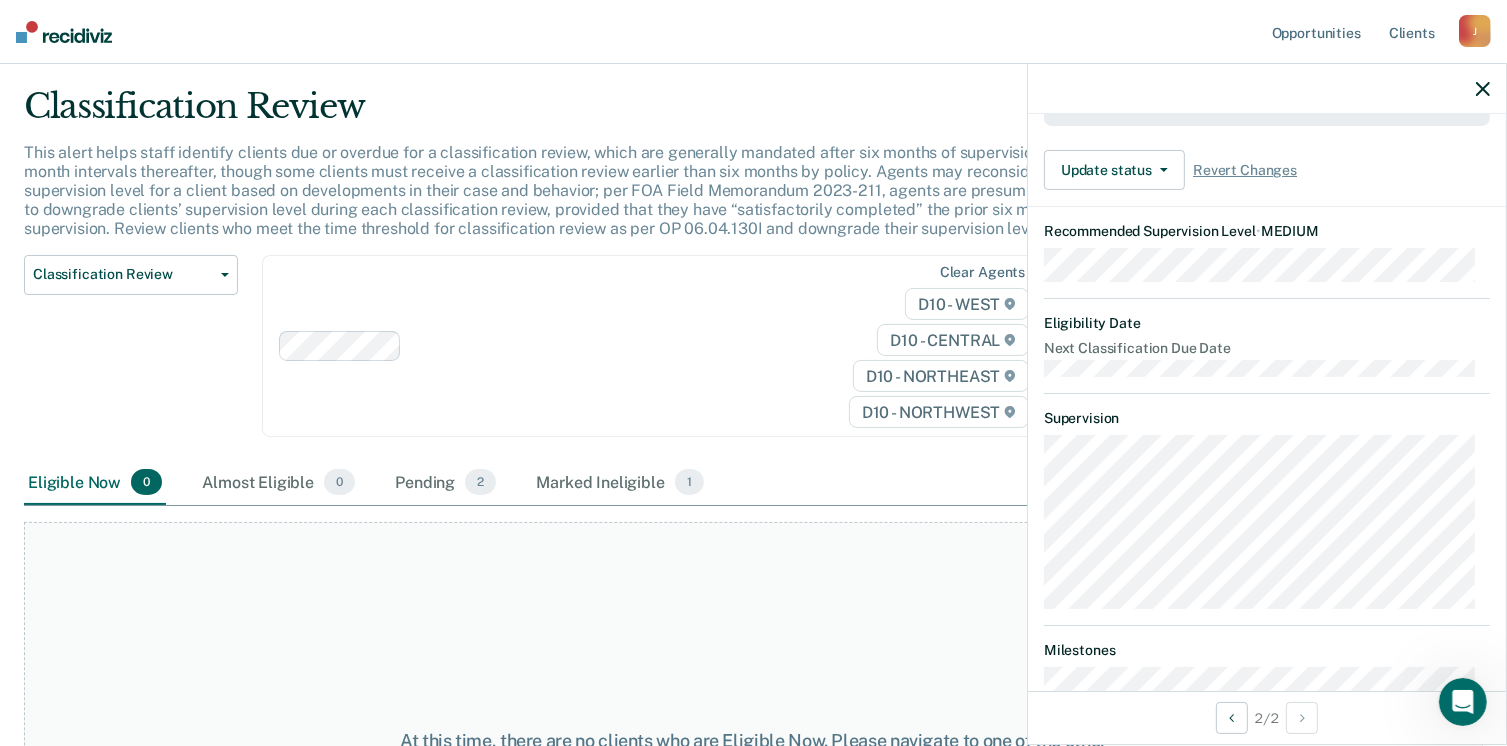 scroll, scrollTop: 0, scrollLeft: 0, axis: both 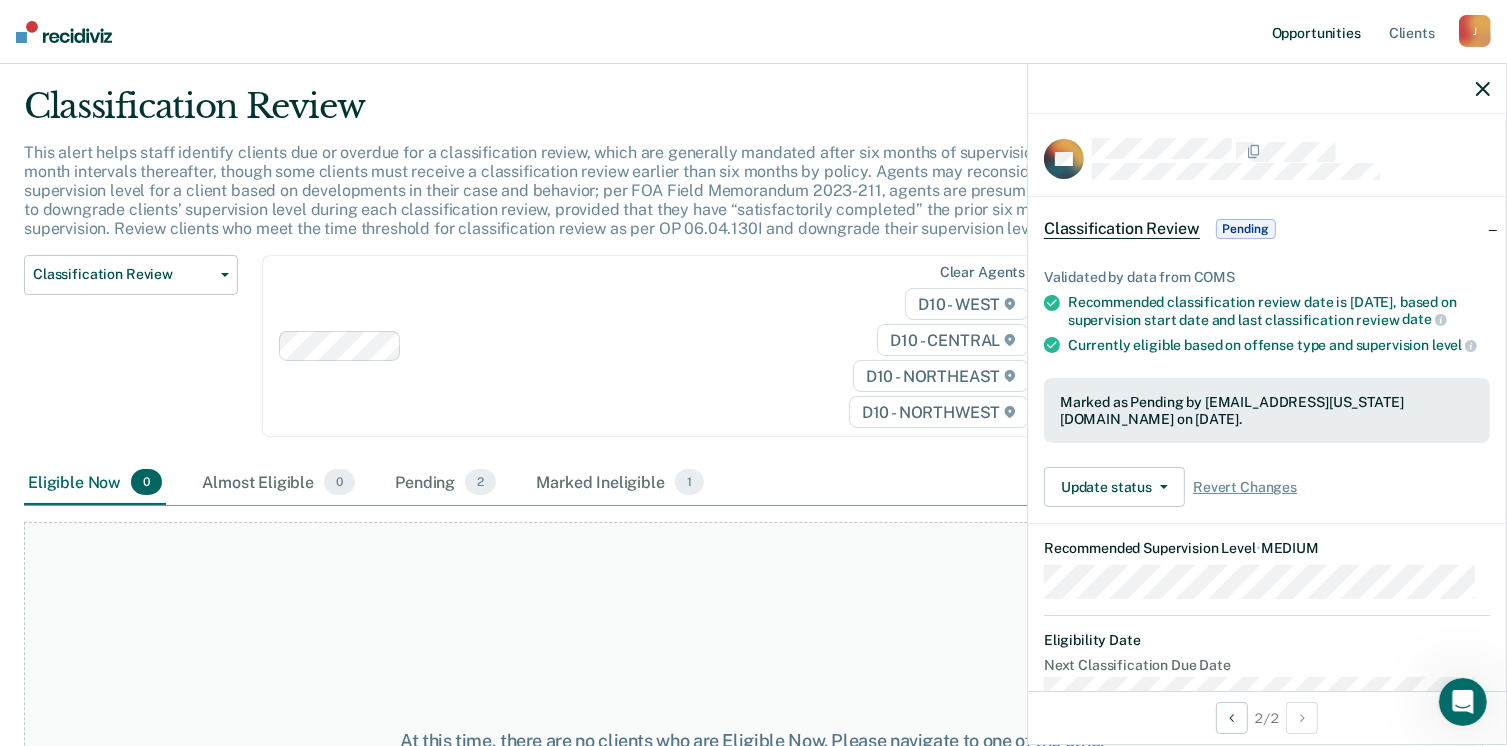 click on "Opportunities" at bounding box center (1316, 32) 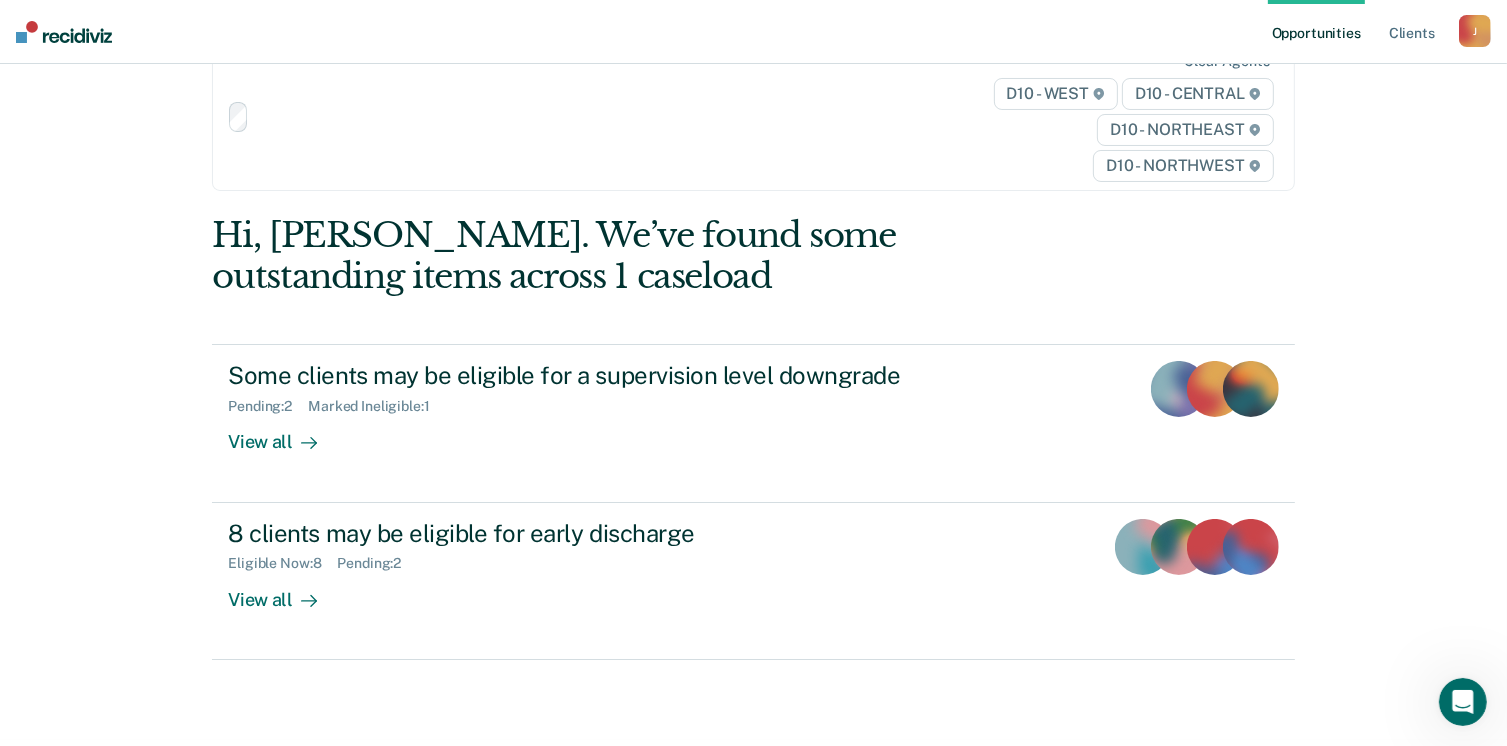 scroll, scrollTop: 0, scrollLeft: 0, axis: both 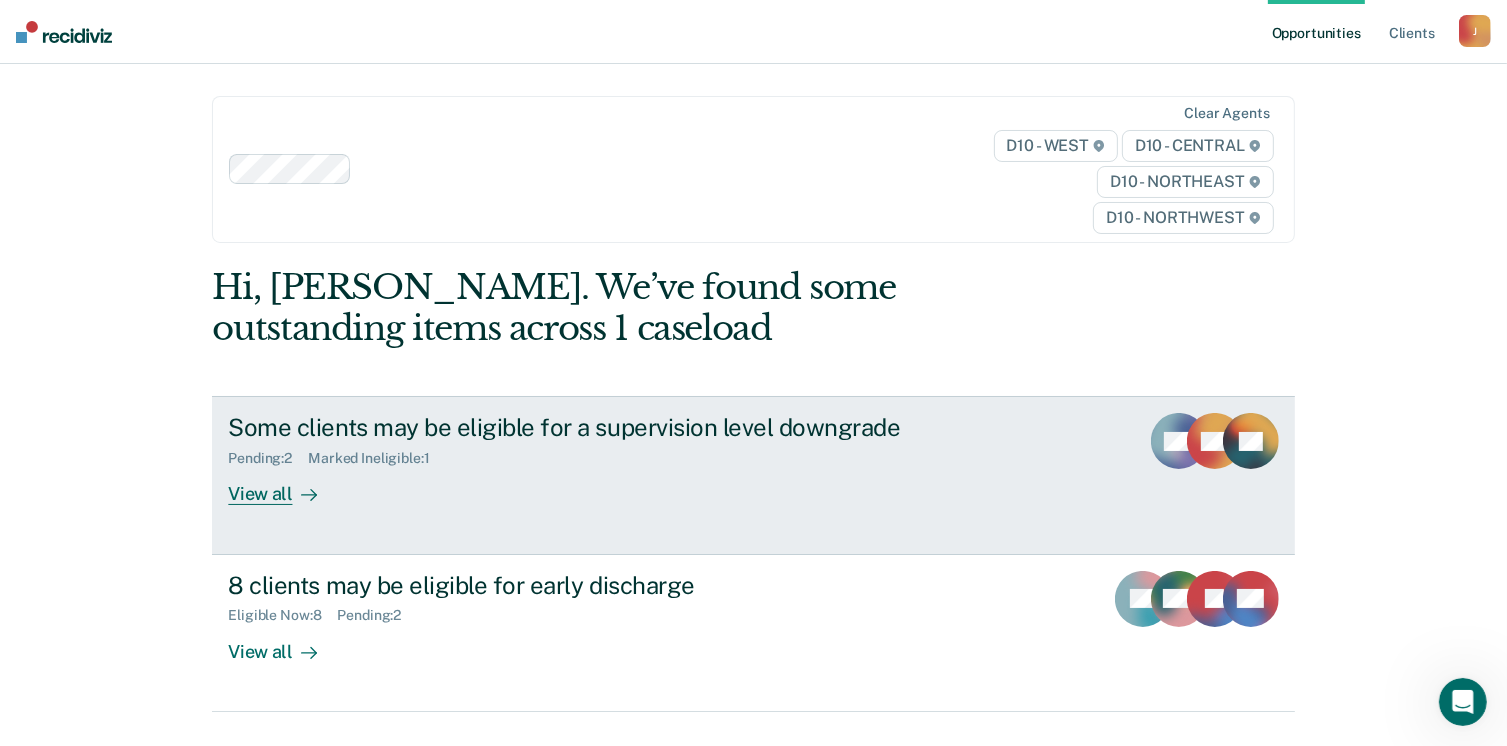 click on "View all" at bounding box center (284, 486) 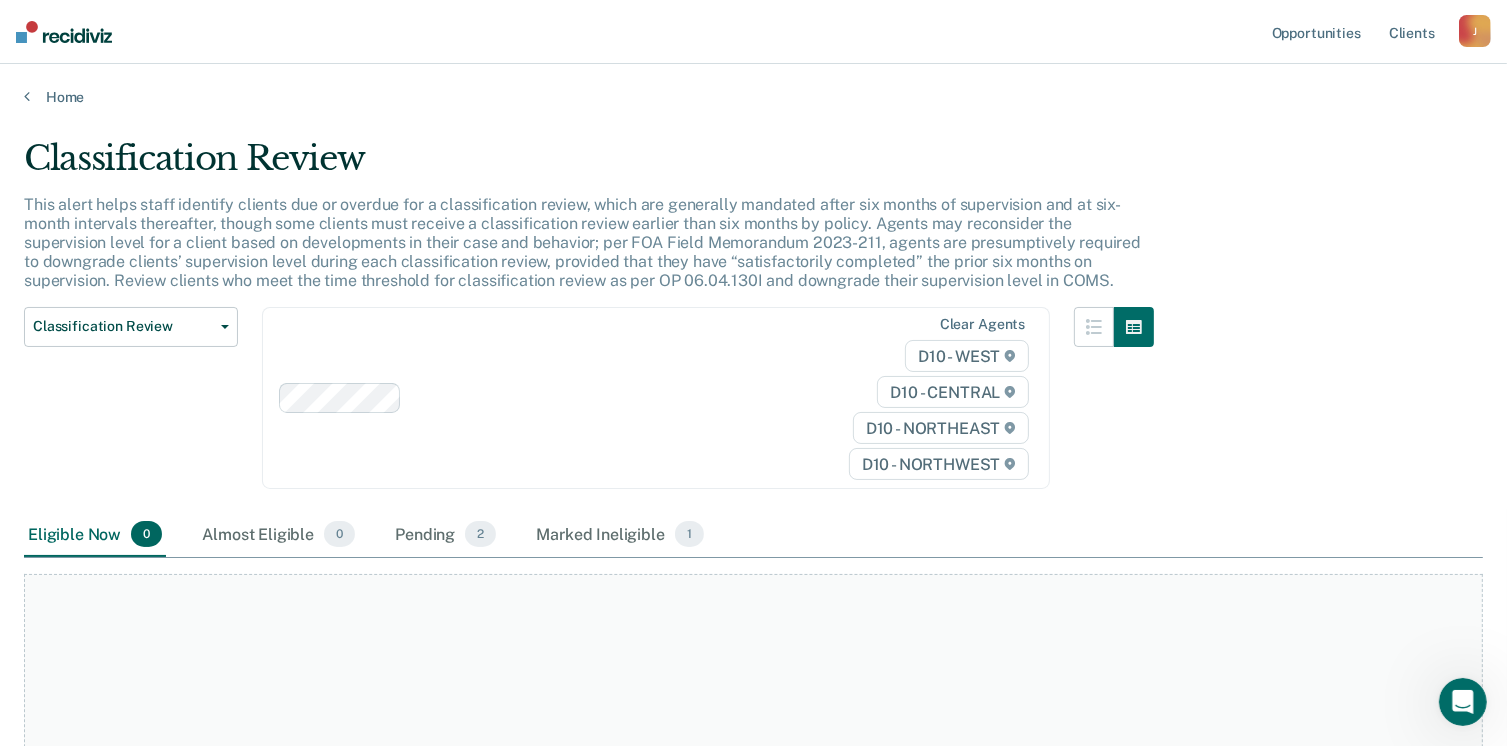 scroll, scrollTop: 0, scrollLeft: 0, axis: both 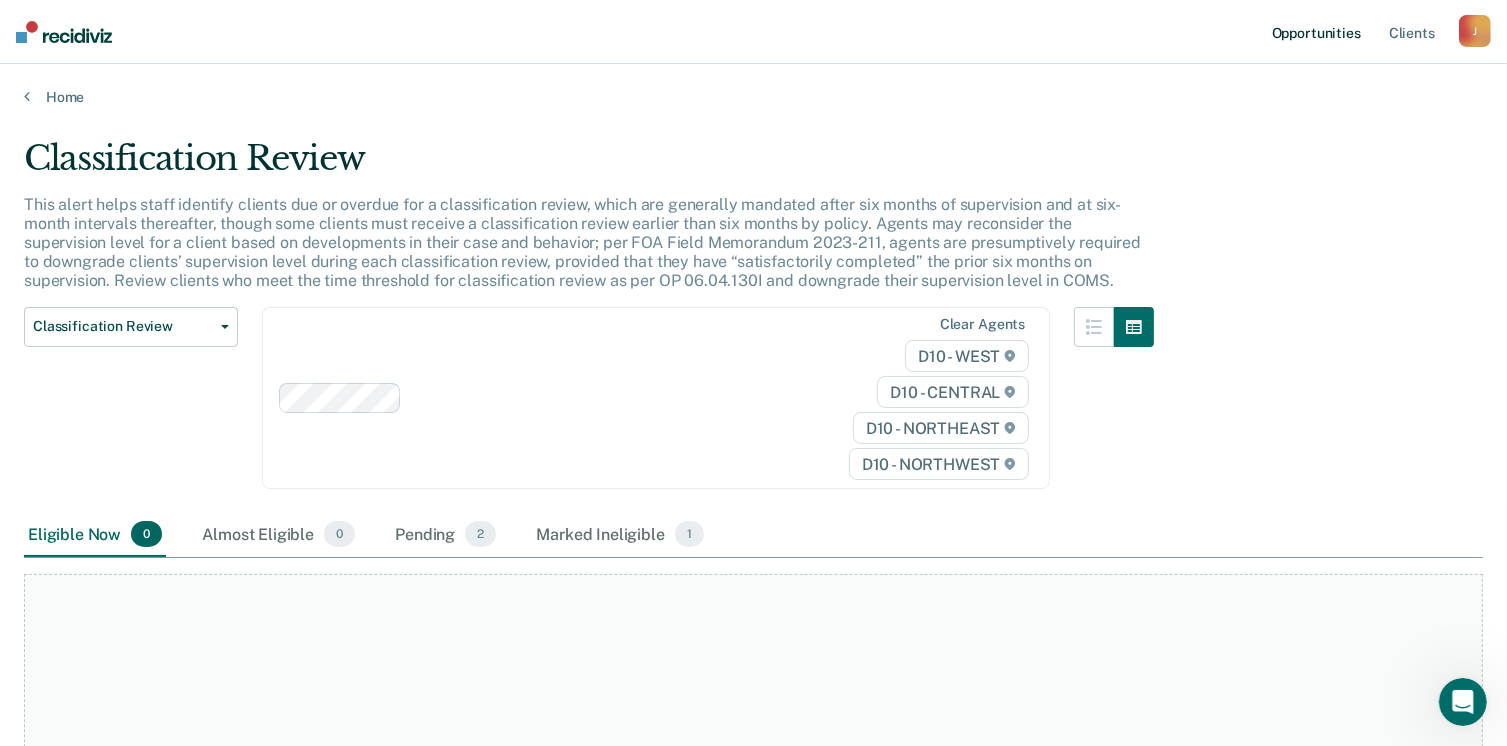 click on "Opportunities" at bounding box center [1316, 32] 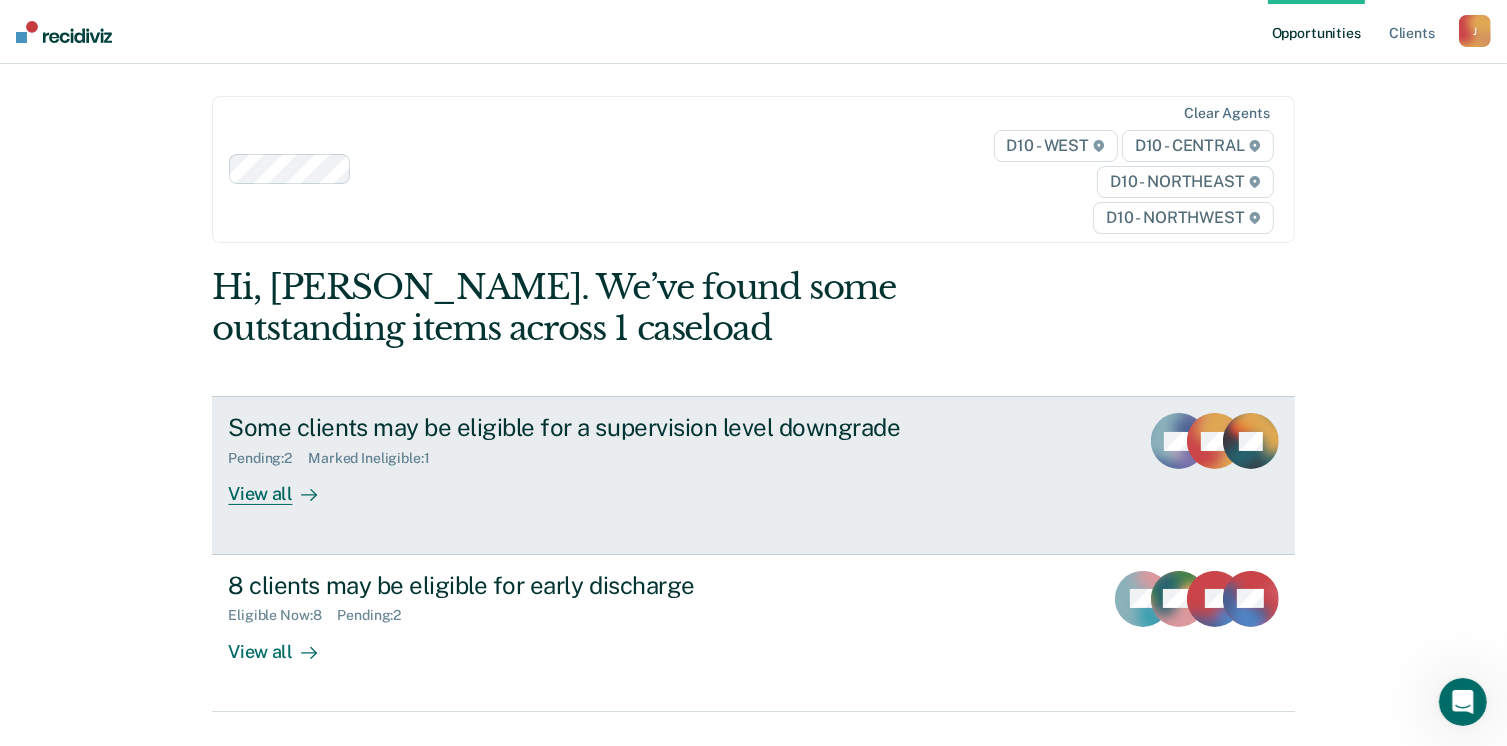 scroll, scrollTop: 87, scrollLeft: 0, axis: vertical 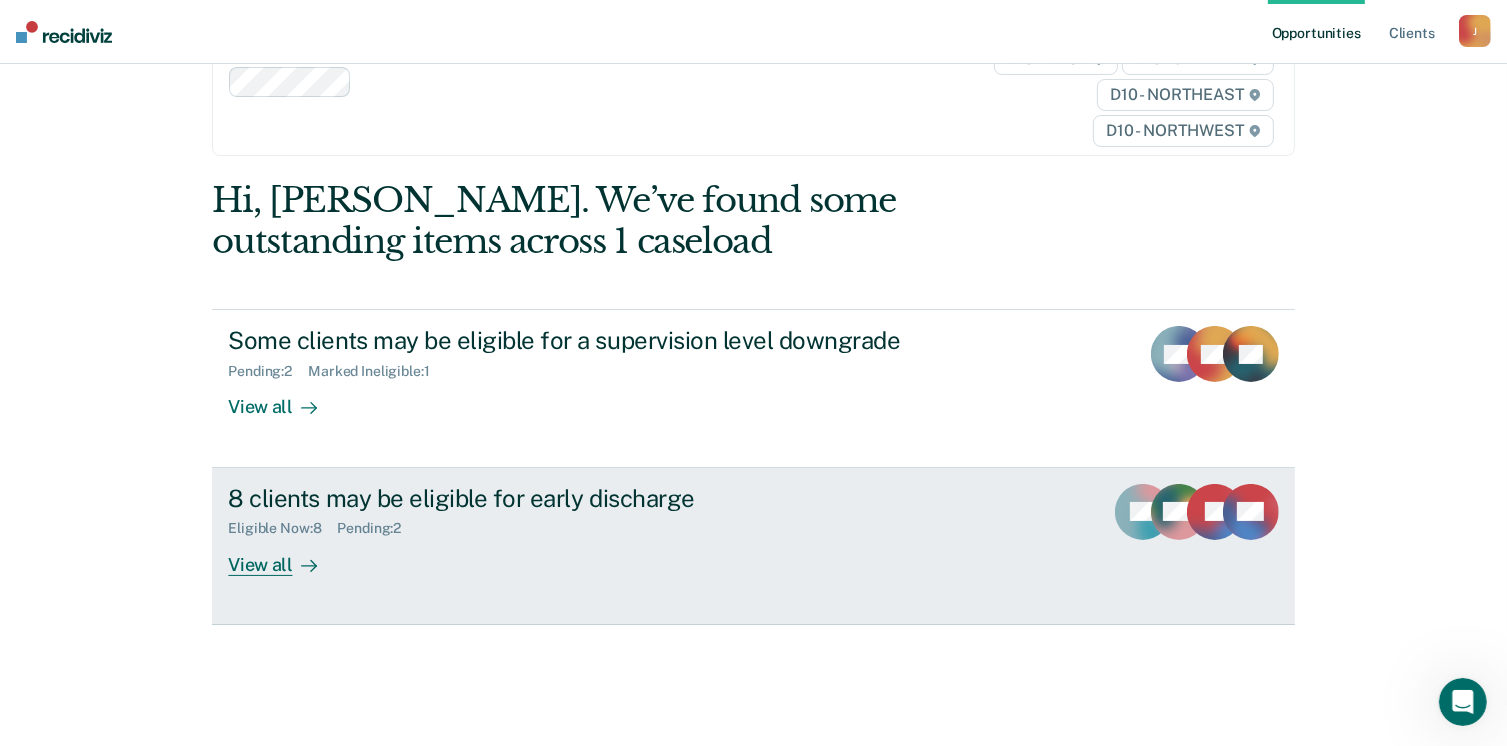 click on "View all" at bounding box center [284, 556] 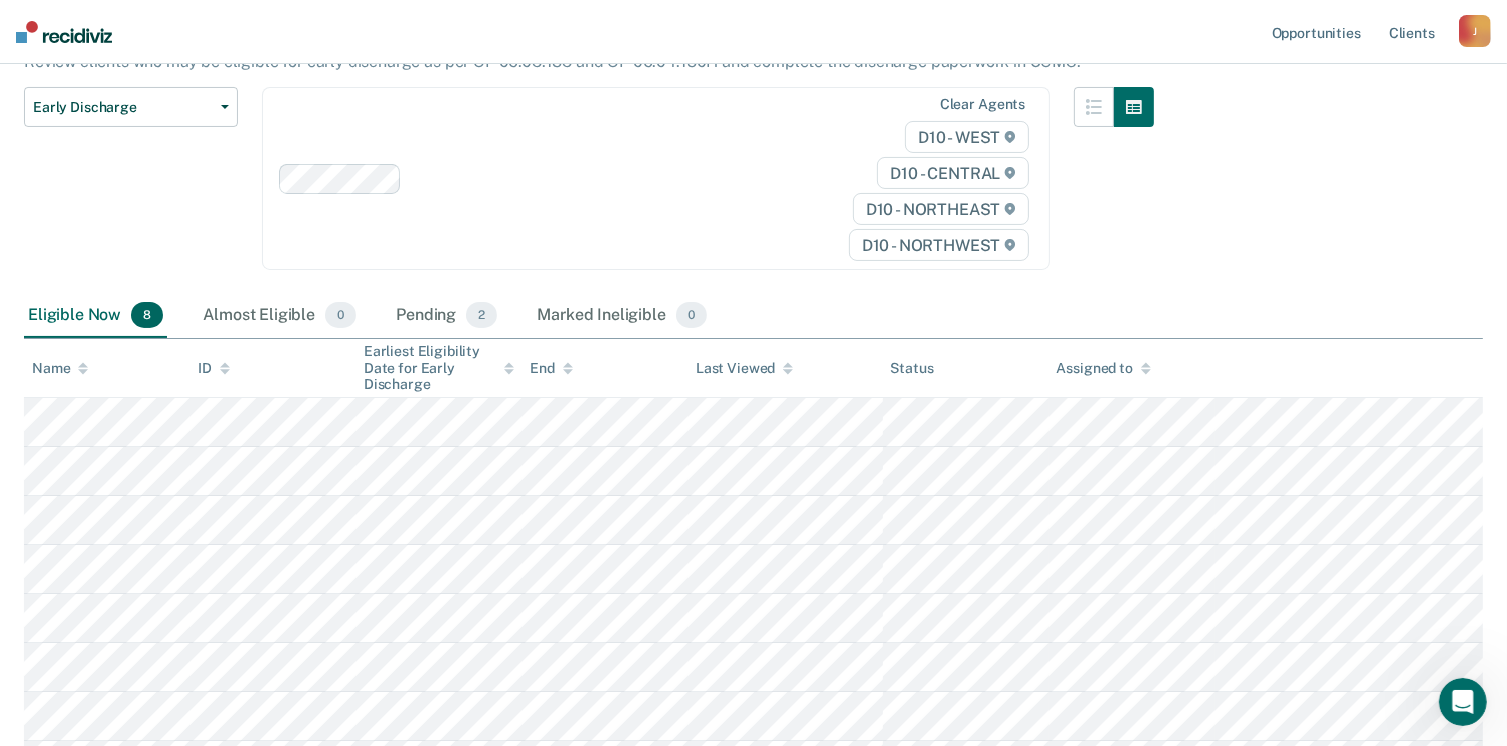 scroll, scrollTop: 300, scrollLeft: 0, axis: vertical 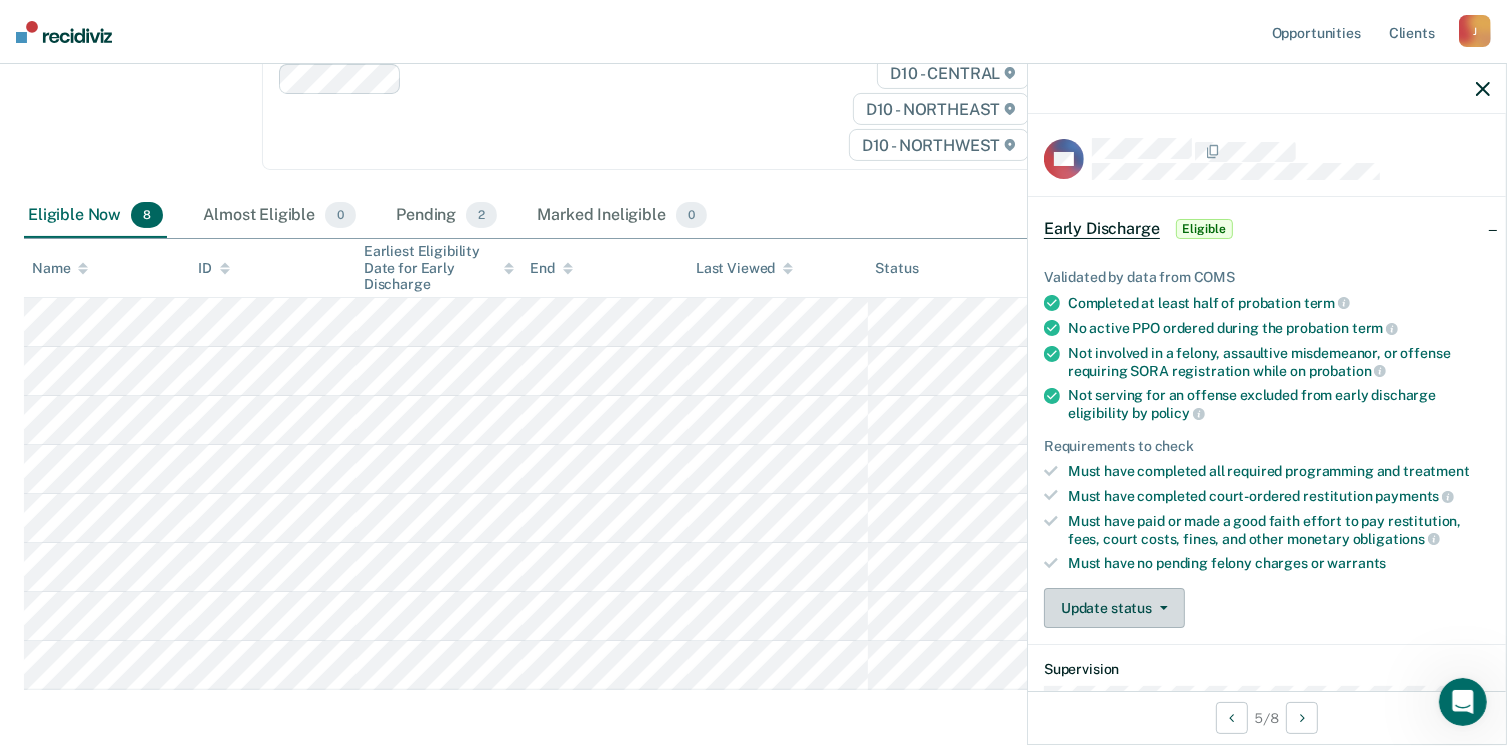 click on "Update status" at bounding box center [1114, 608] 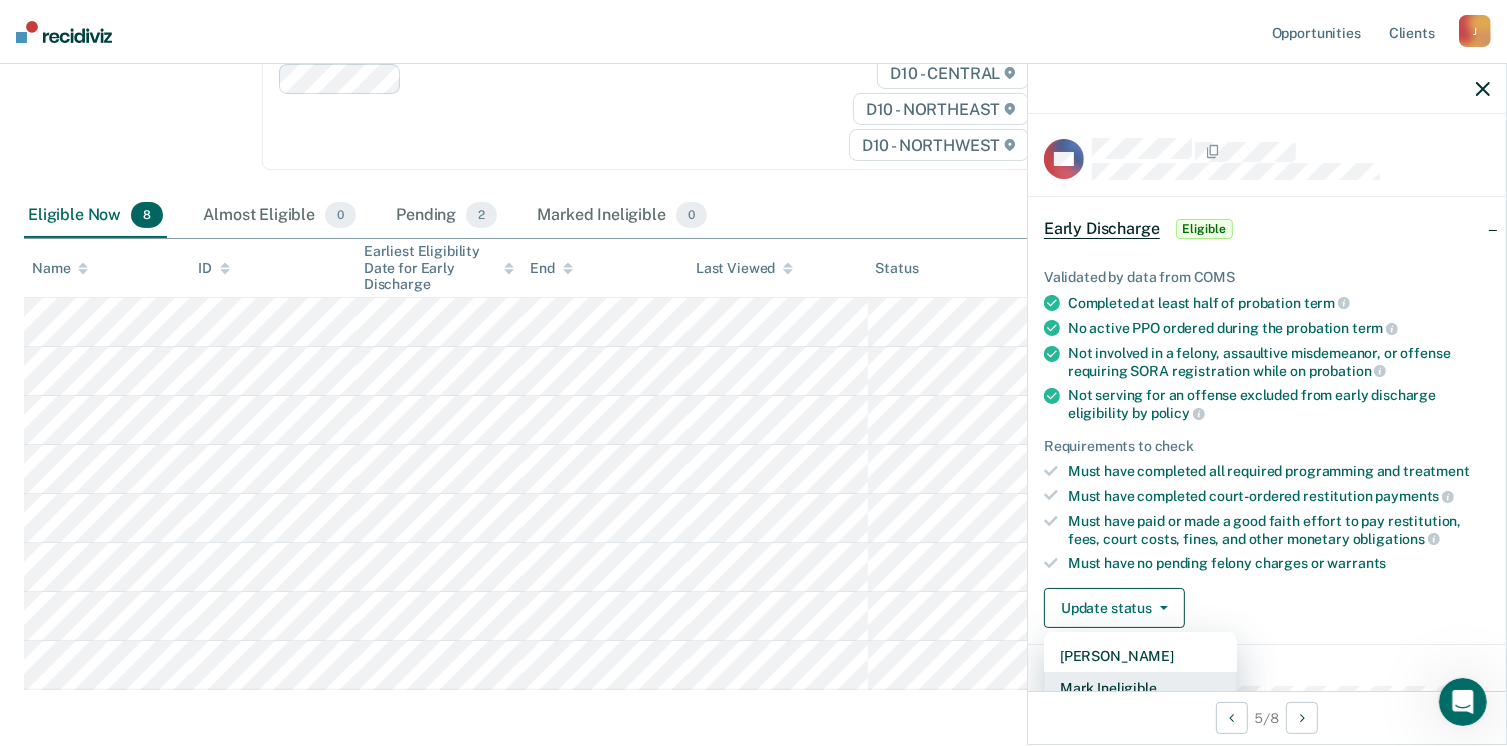 scroll, scrollTop: 5, scrollLeft: 0, axis: vertical 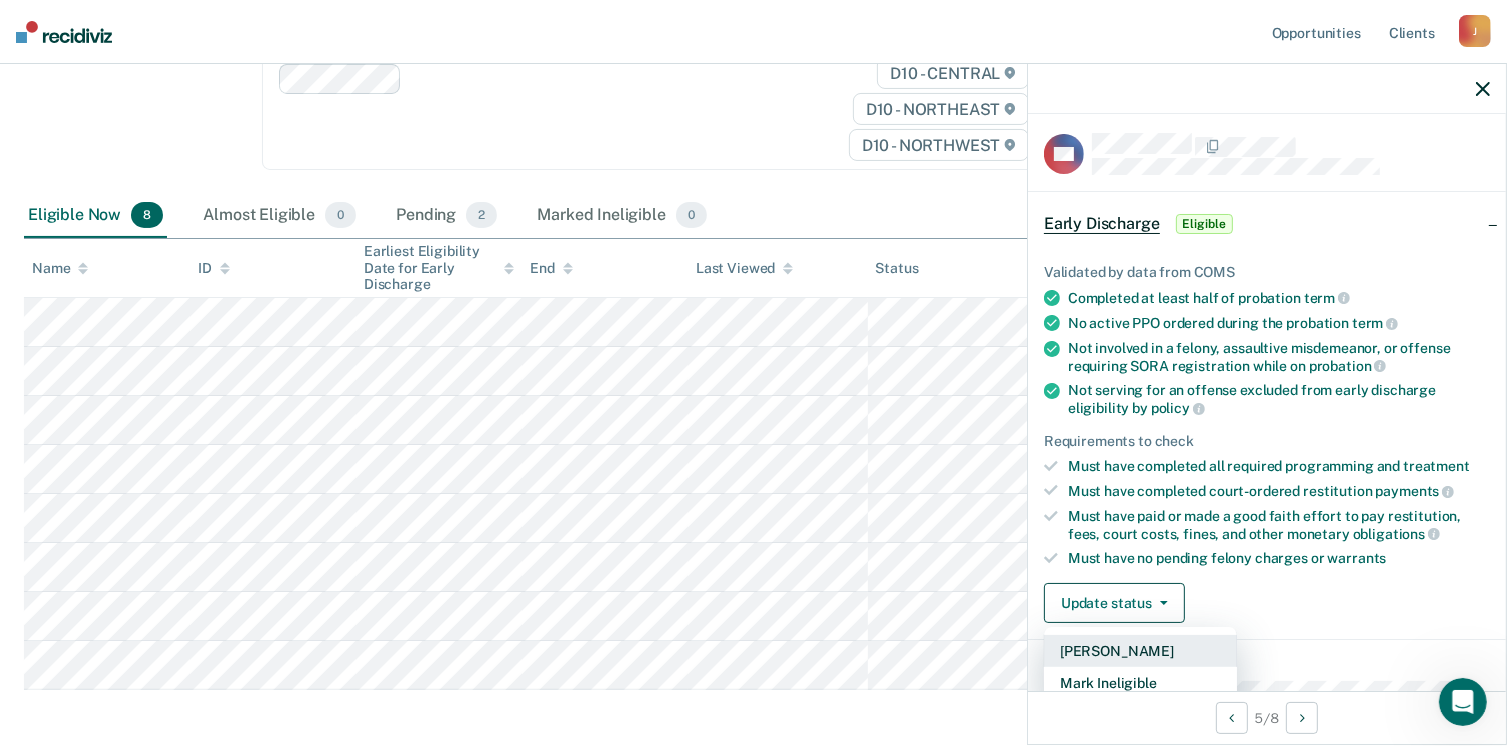 click on "[PERSON_NAME]" at bounding box center (1140, 651) 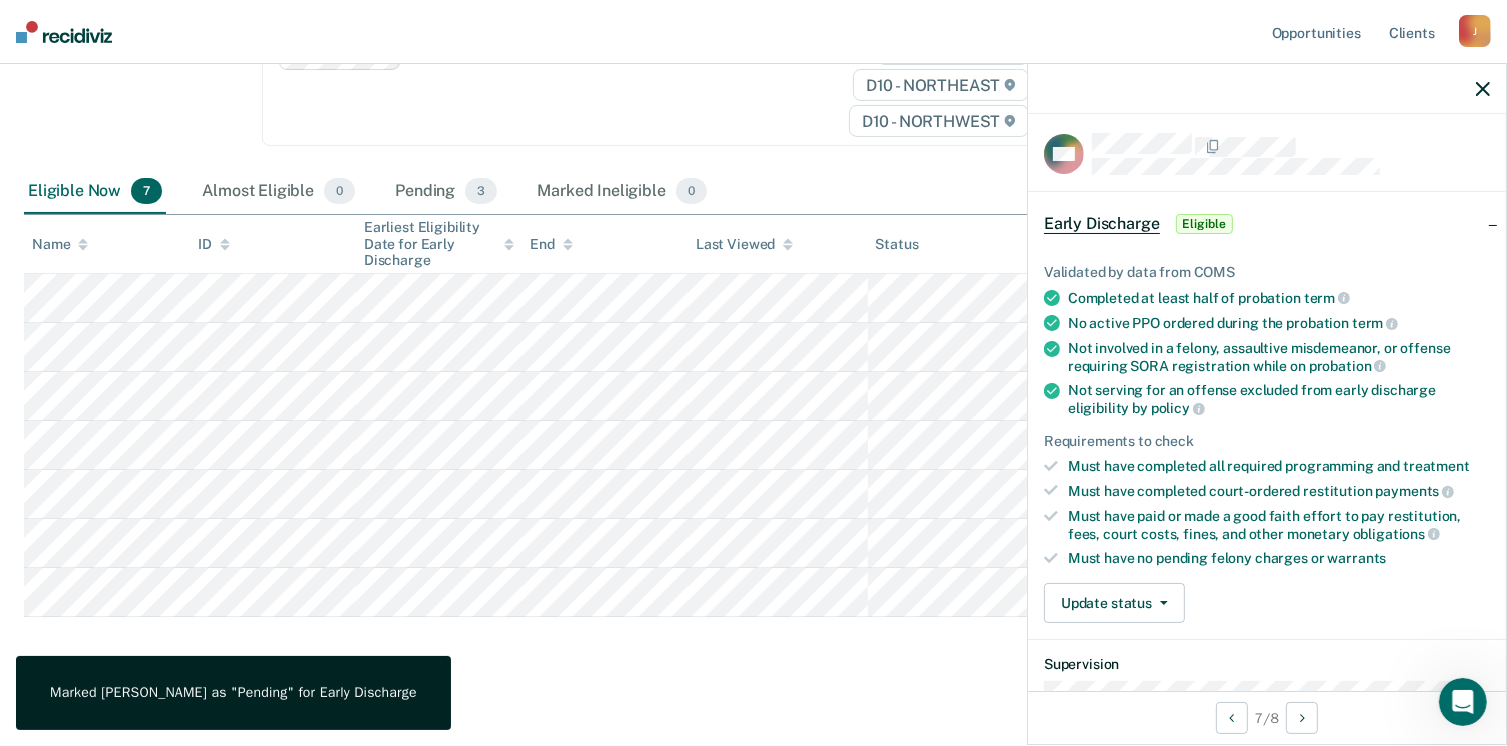scroll, scrollTop: 336, scrollLeft: 0, axis: vertical 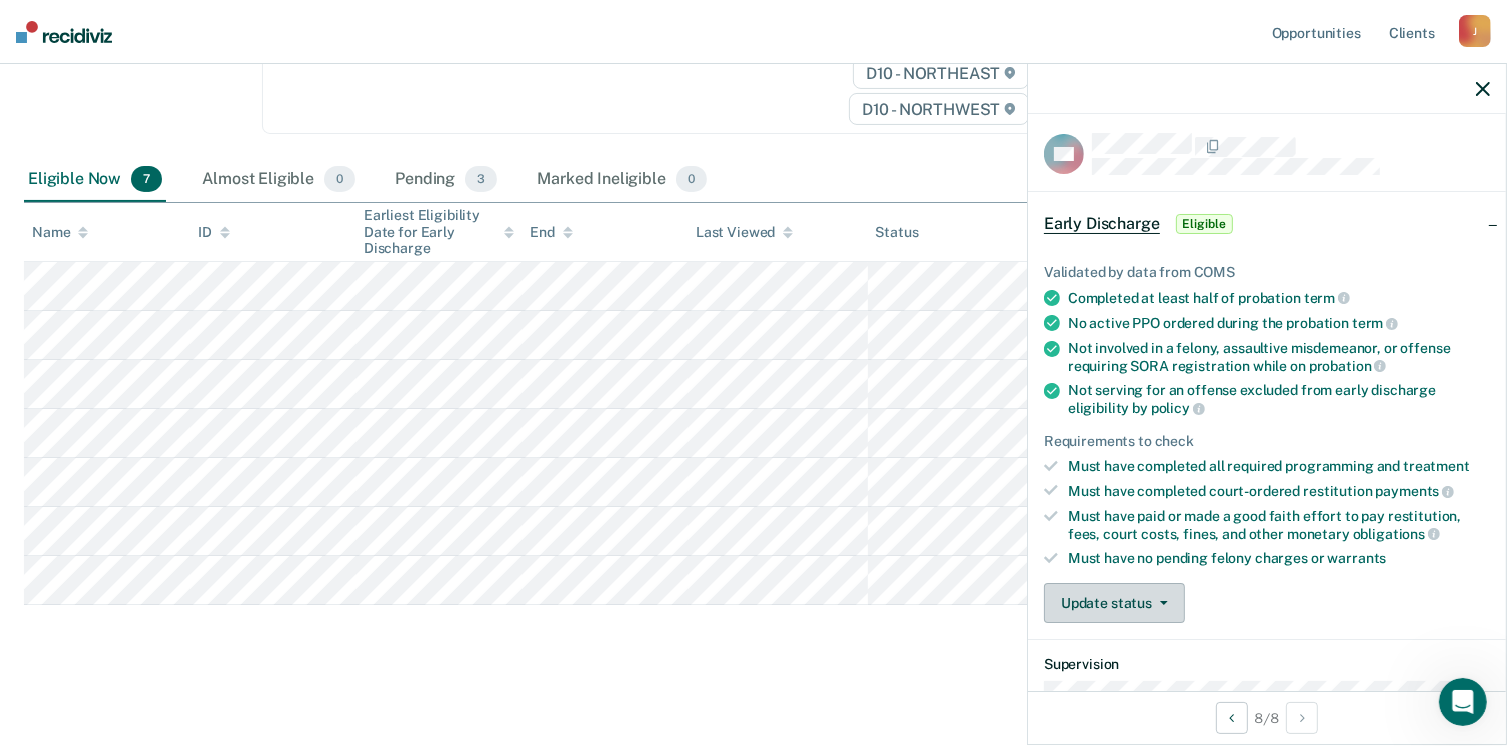 click on "Update status" at bounding box center [1114, 603] 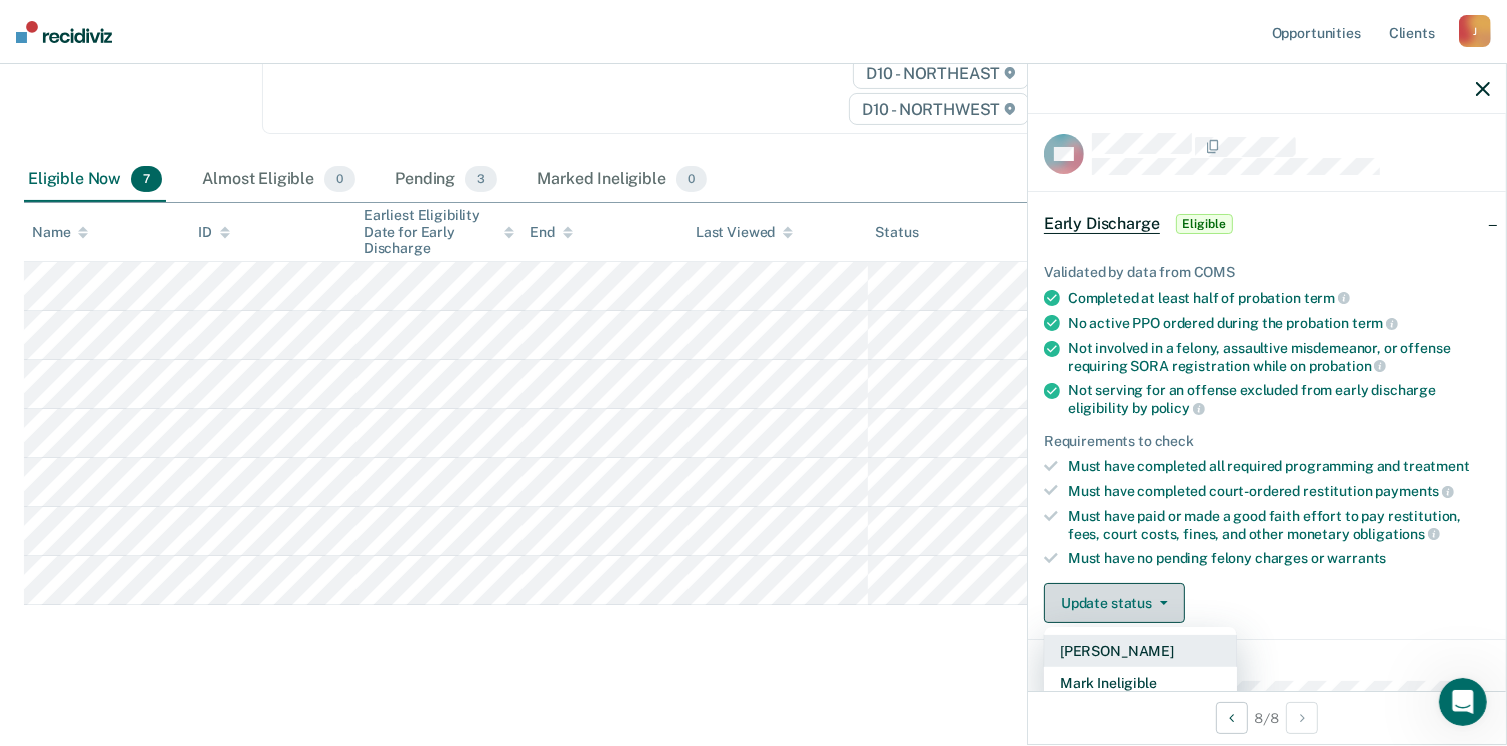 scroll, scrollTop: 105, scrollLeft: 0, axis: vertical 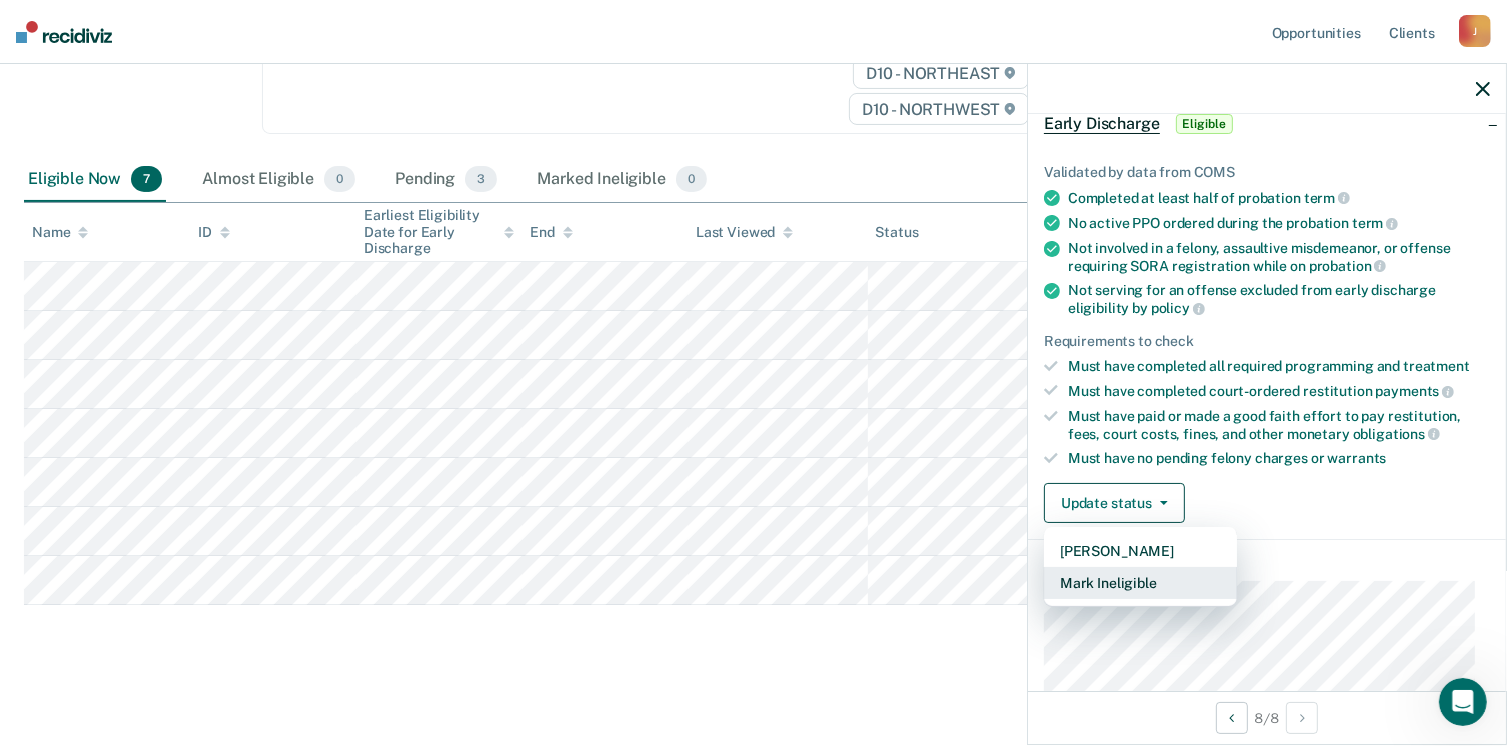 click on "Mark Ineligible" at bounding box center [1140, 583] 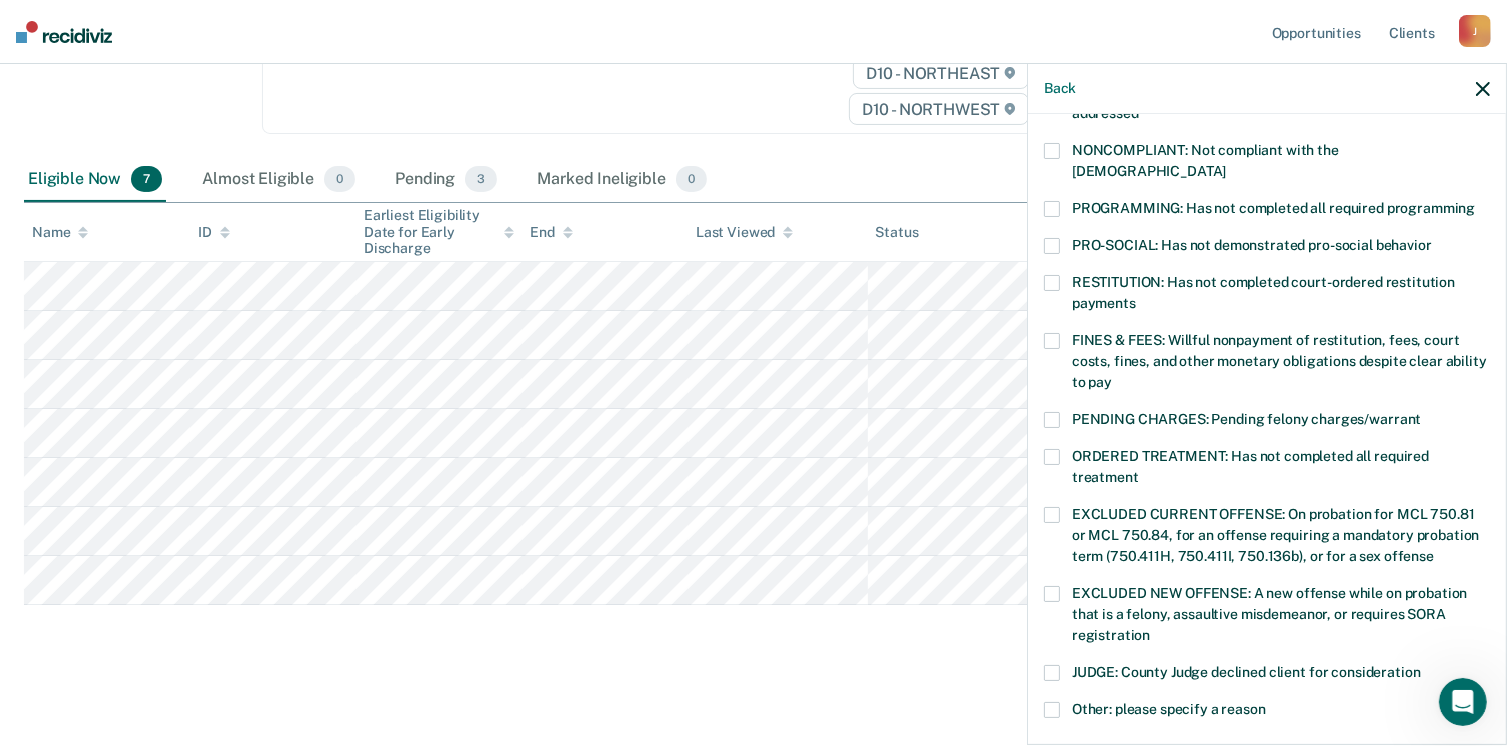 scroll, scrollTop: 405, scrollLeft: 0, axis: vertical 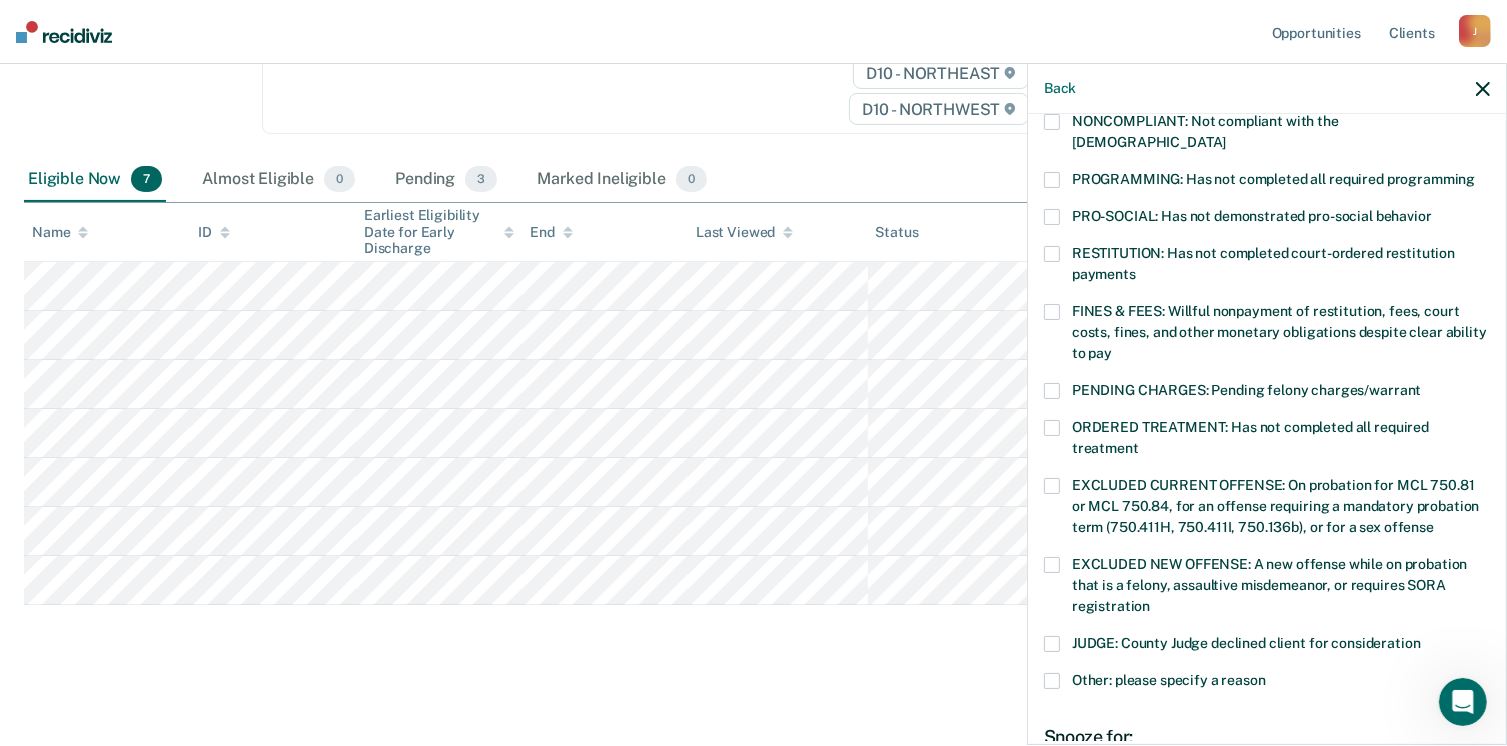 click at bounding box center (1052, 681) 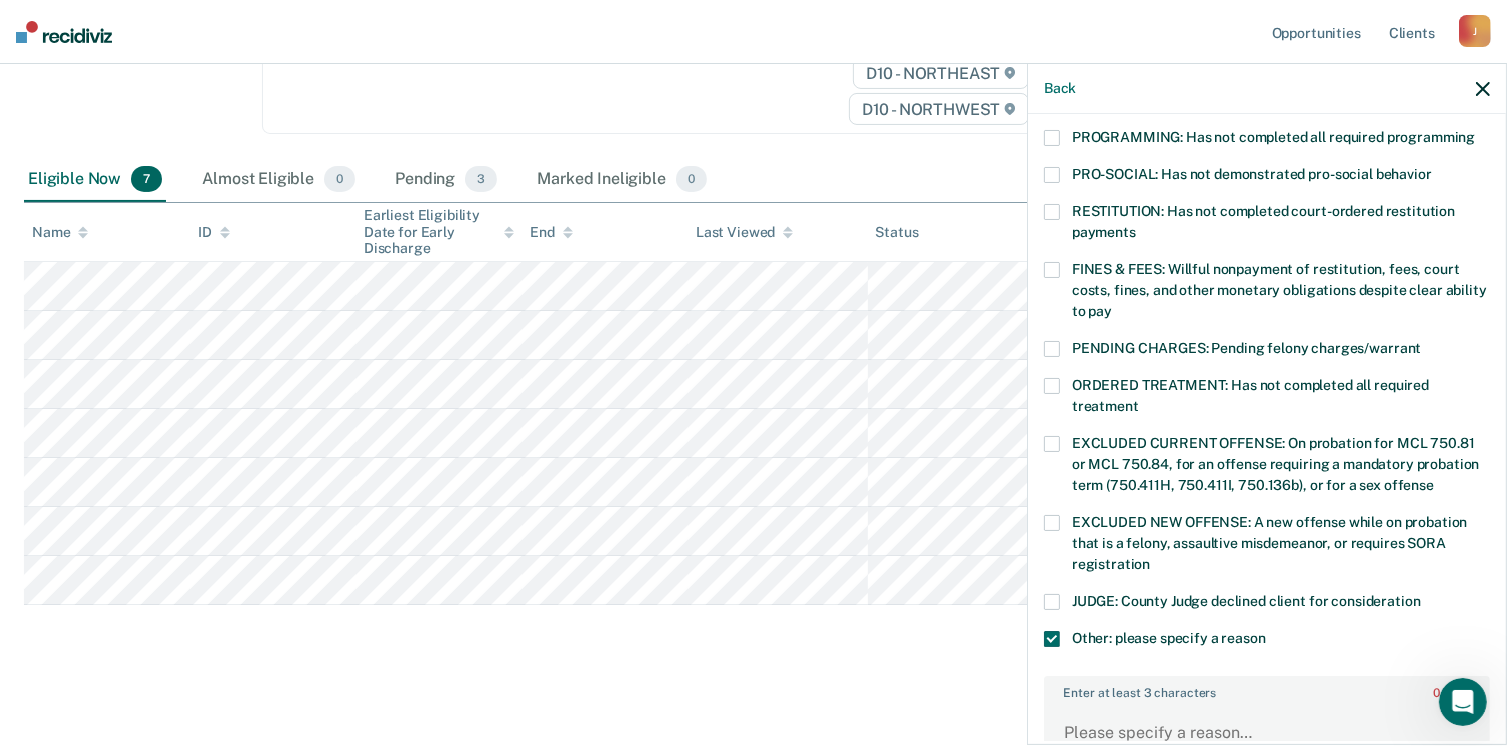 scroll, scrollTop: 605, scrollLeft: 0, axis: vertical 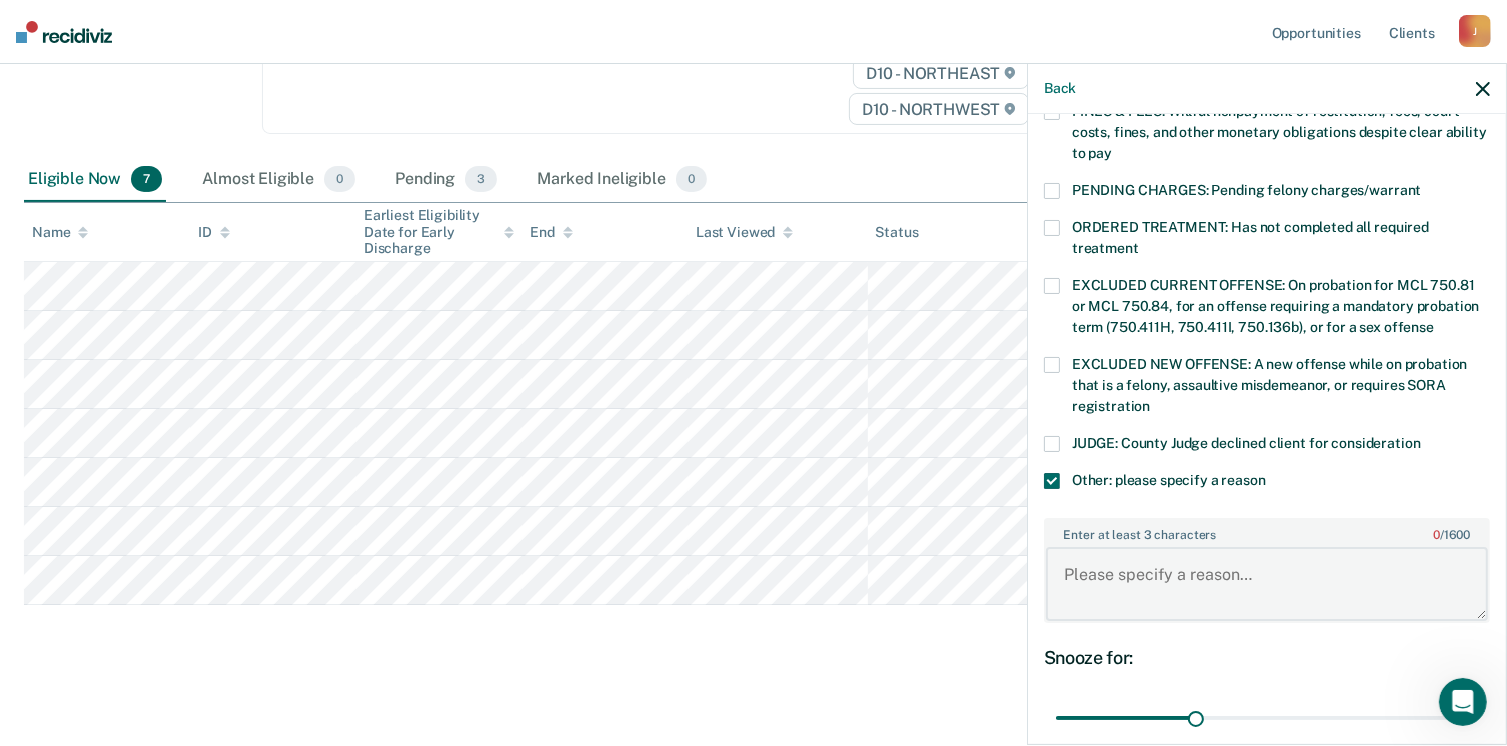 click on "Enter at least 3 characters 0  /  1600" at bounding box center (1267, 584) 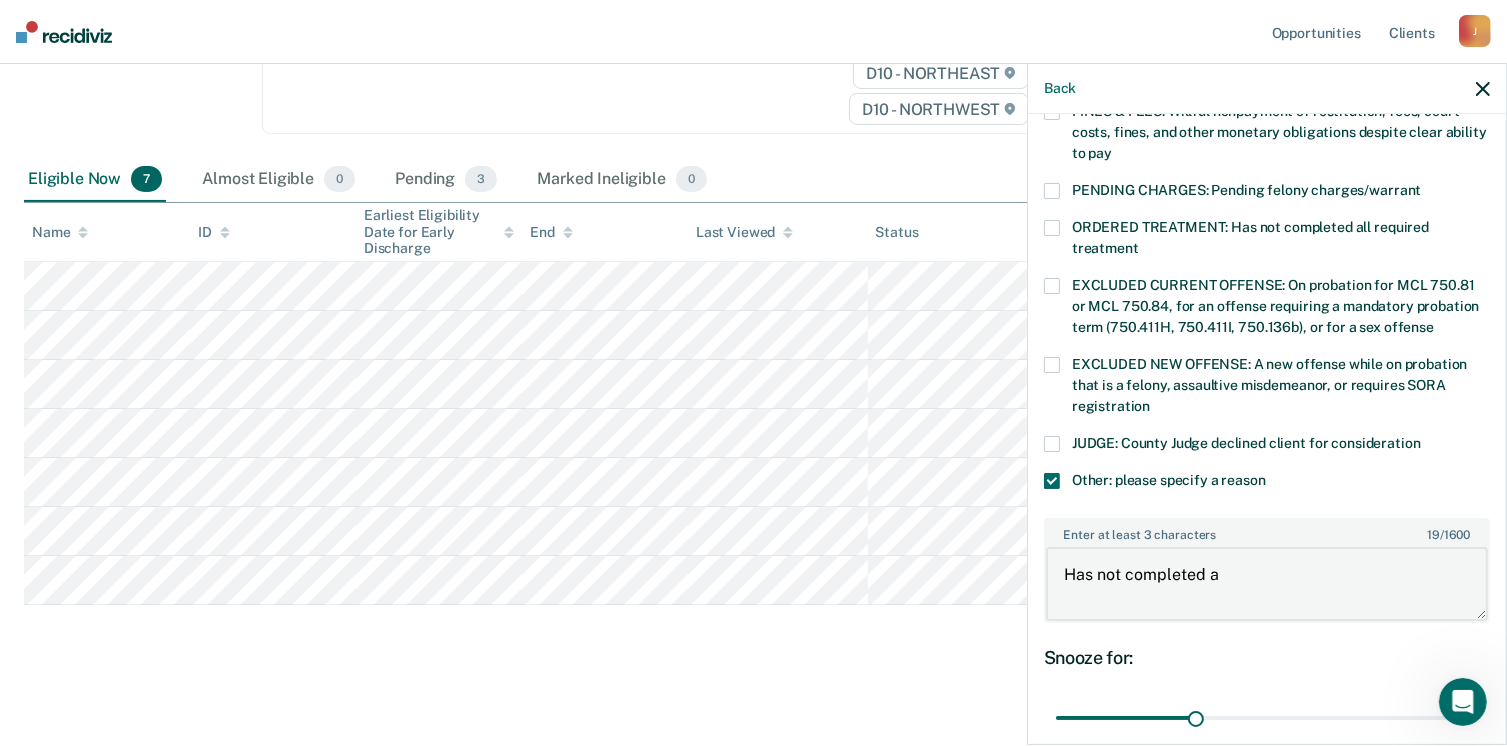 click on "Has not completed a" at bounding box center [1267, 584] 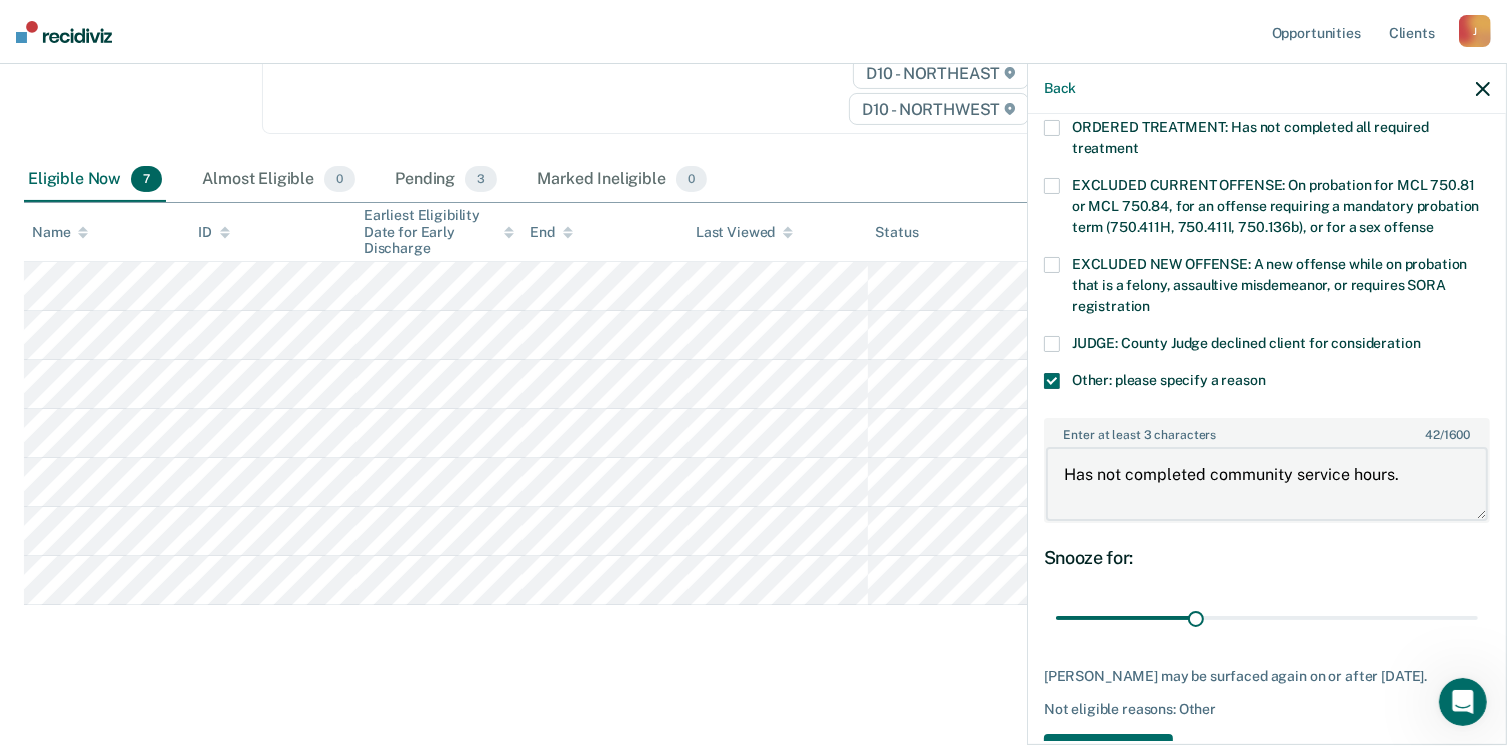 scroll, scrollTop: 749, scrollLeft: 0, axis: vertical 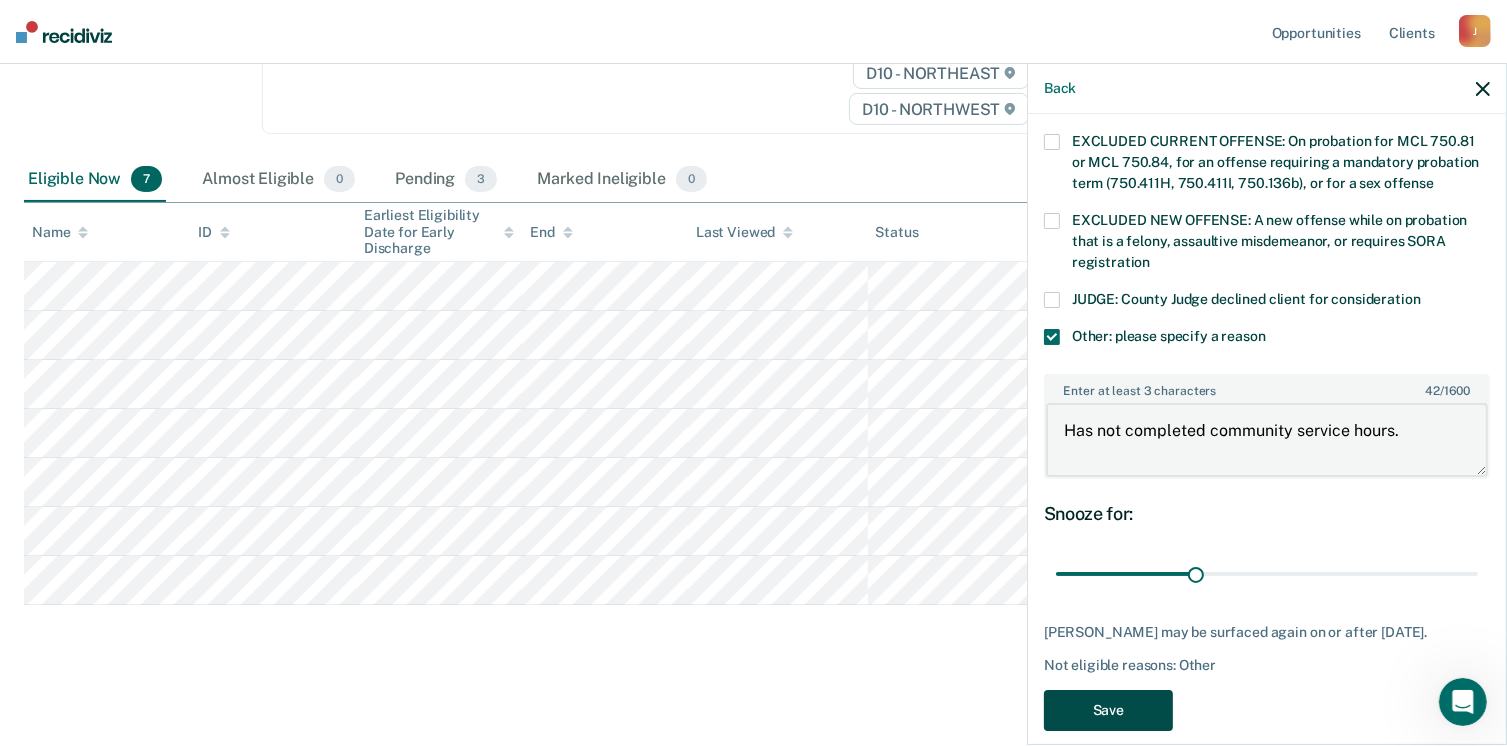 type on "Has not completed community service hours." 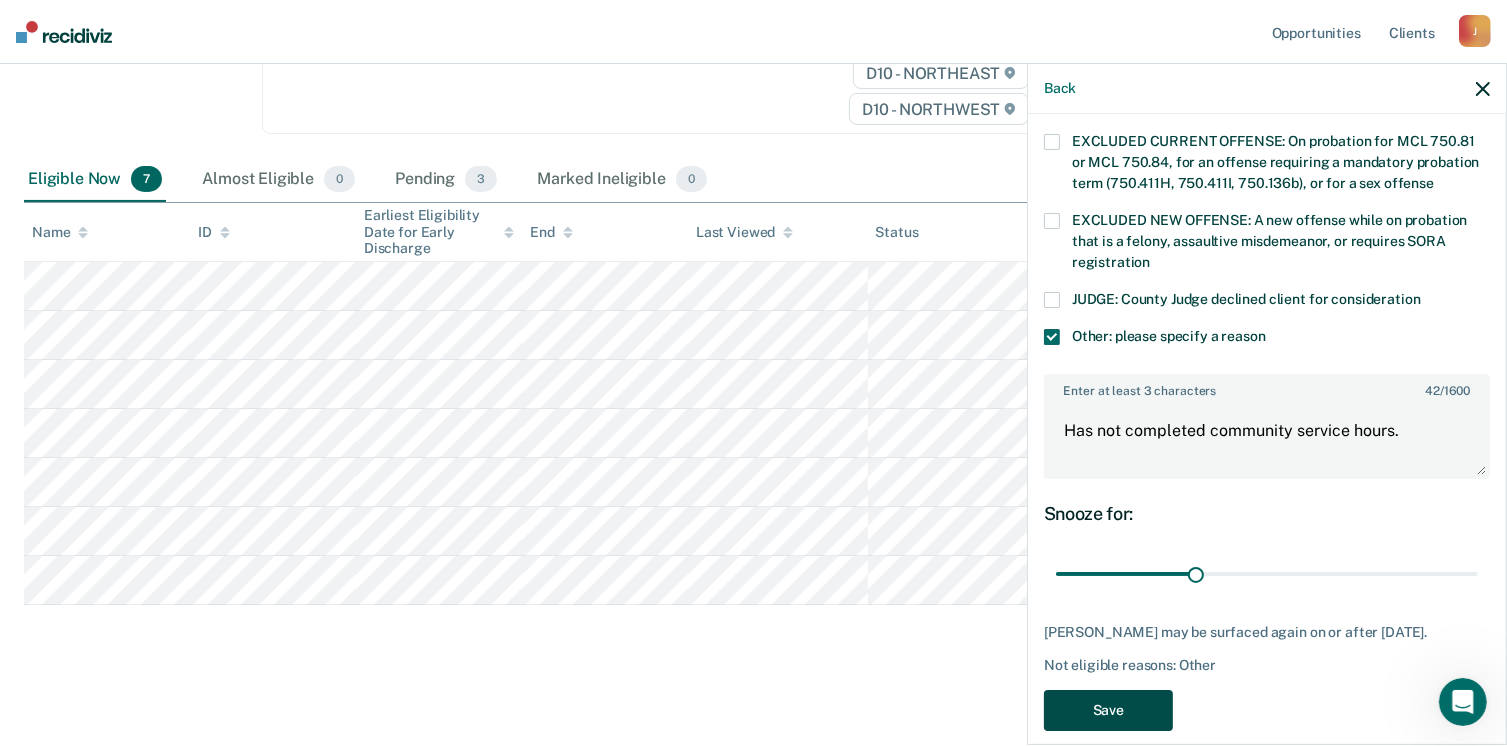 click on "Save" at bounding box center (1108, 710) 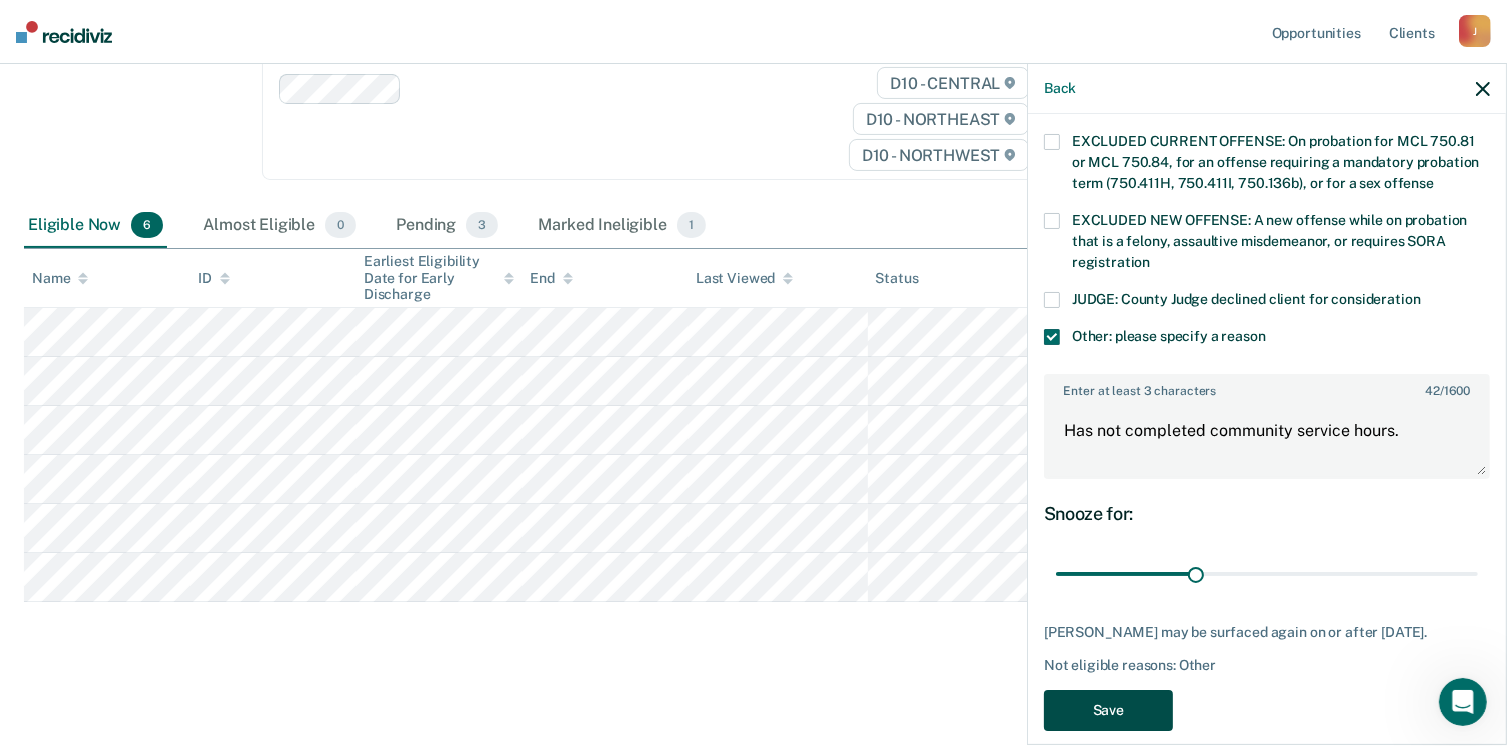 scroll, scrollTop: 288, scrollLeft: 0, axis: vertical 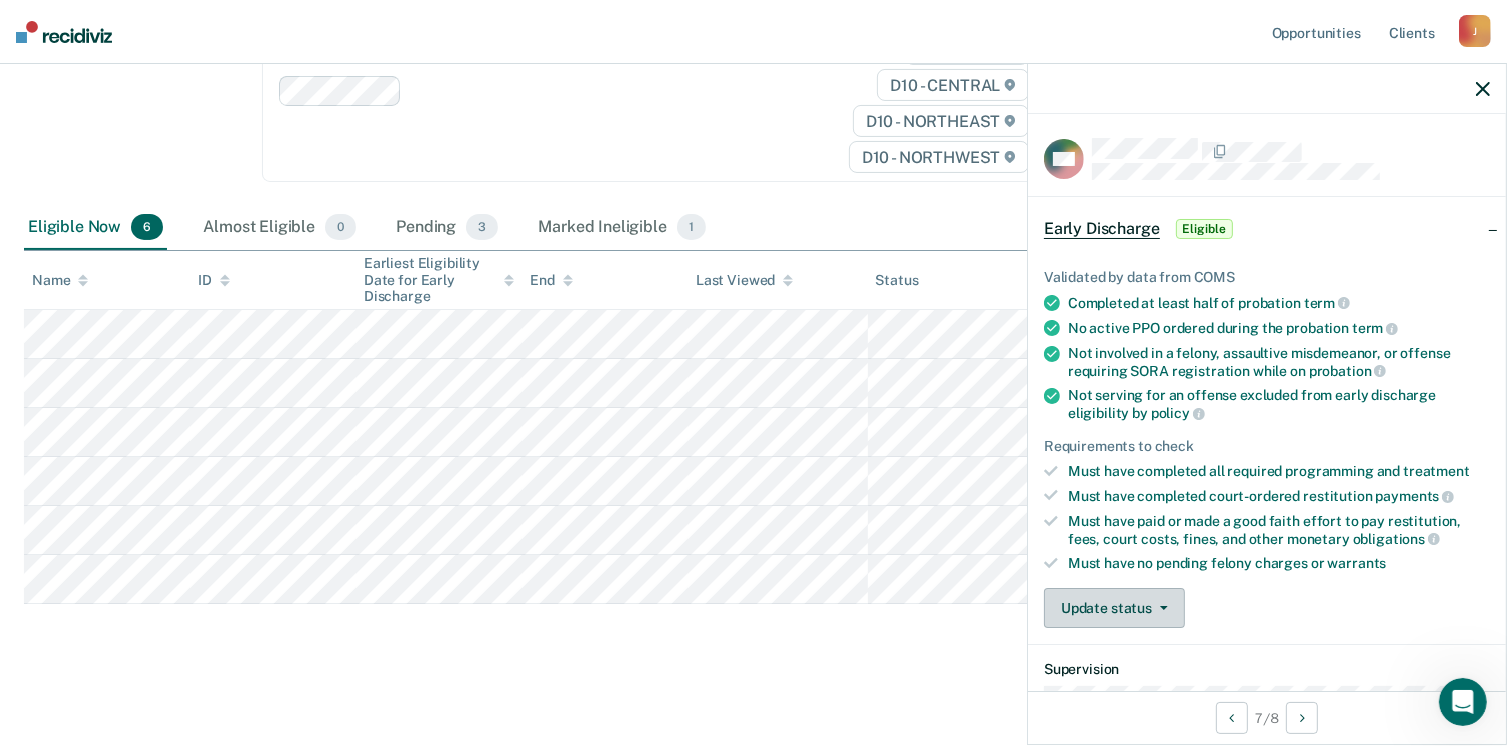 click on "Update status" at bounding box center (1114, 608) 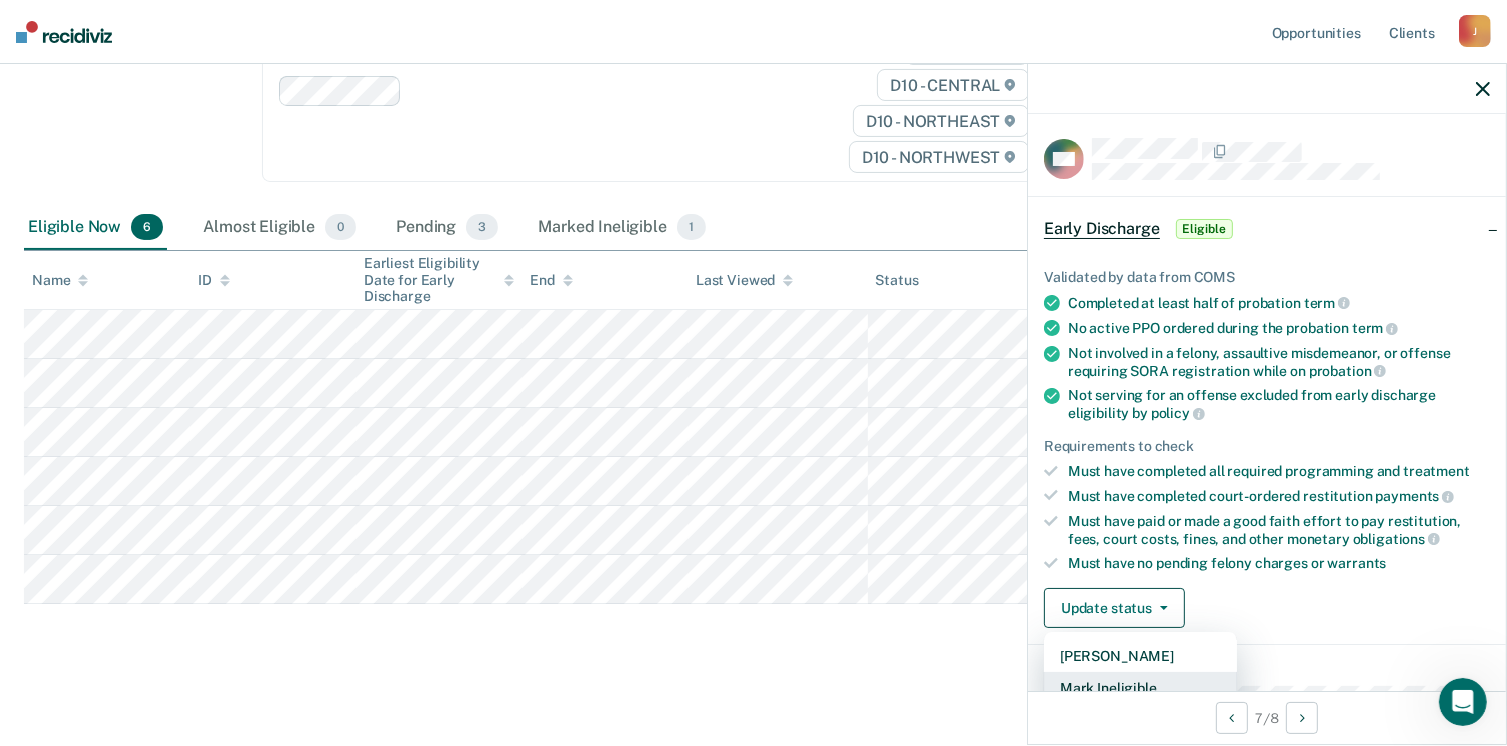 scroll, scrollTop: 5, scrollLeft: 0, axis: vertical 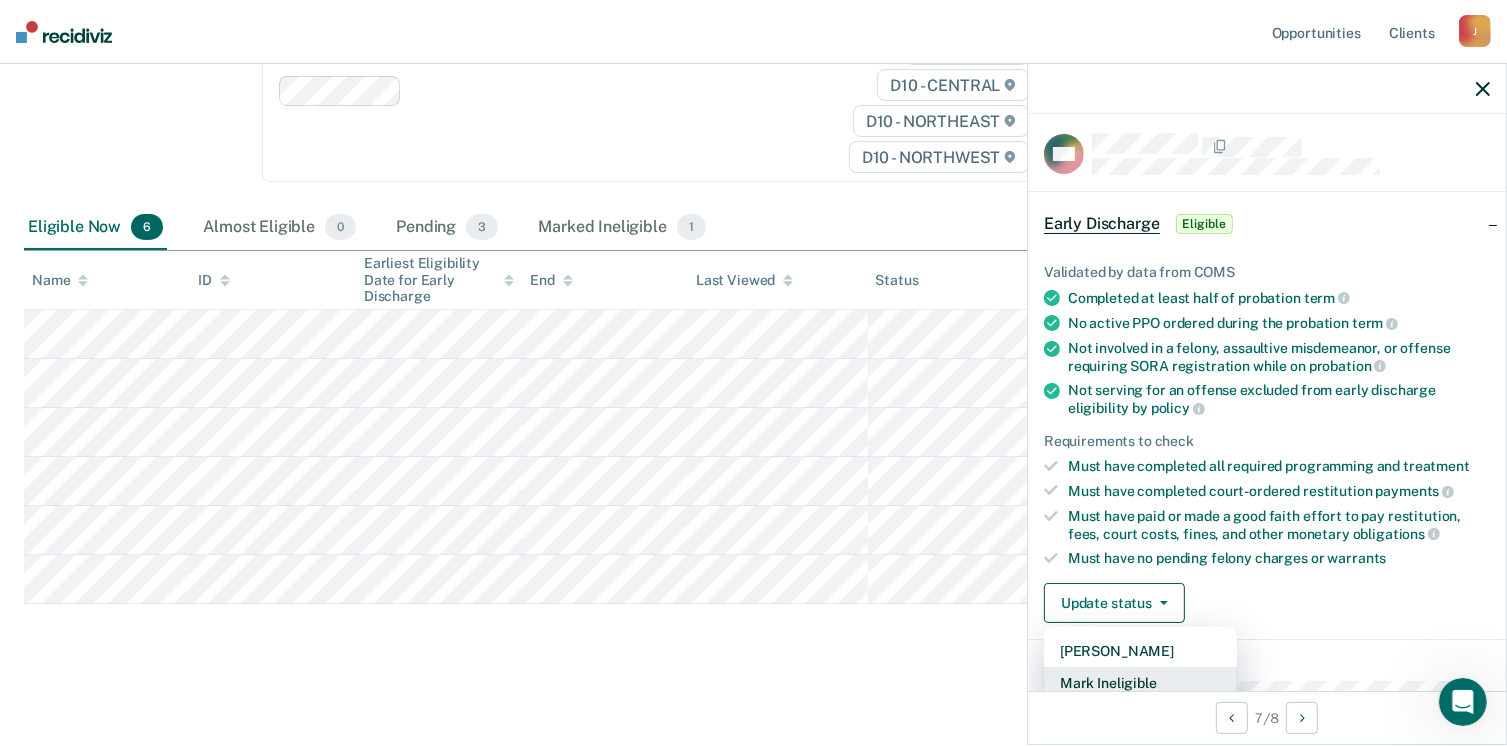 click on "Mark Ineligible" at bounding box center (1140, 683) 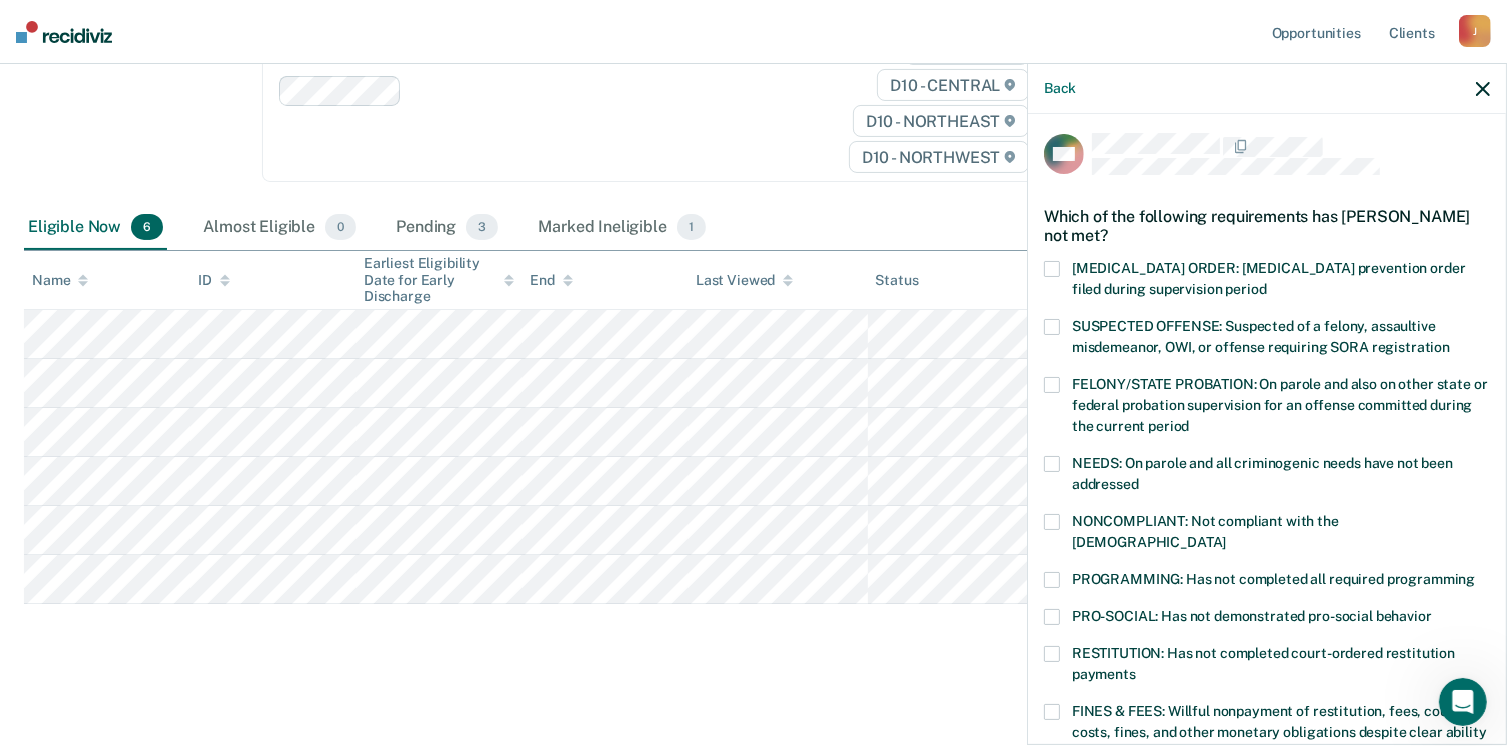 click at bounding box center [1052, 580] 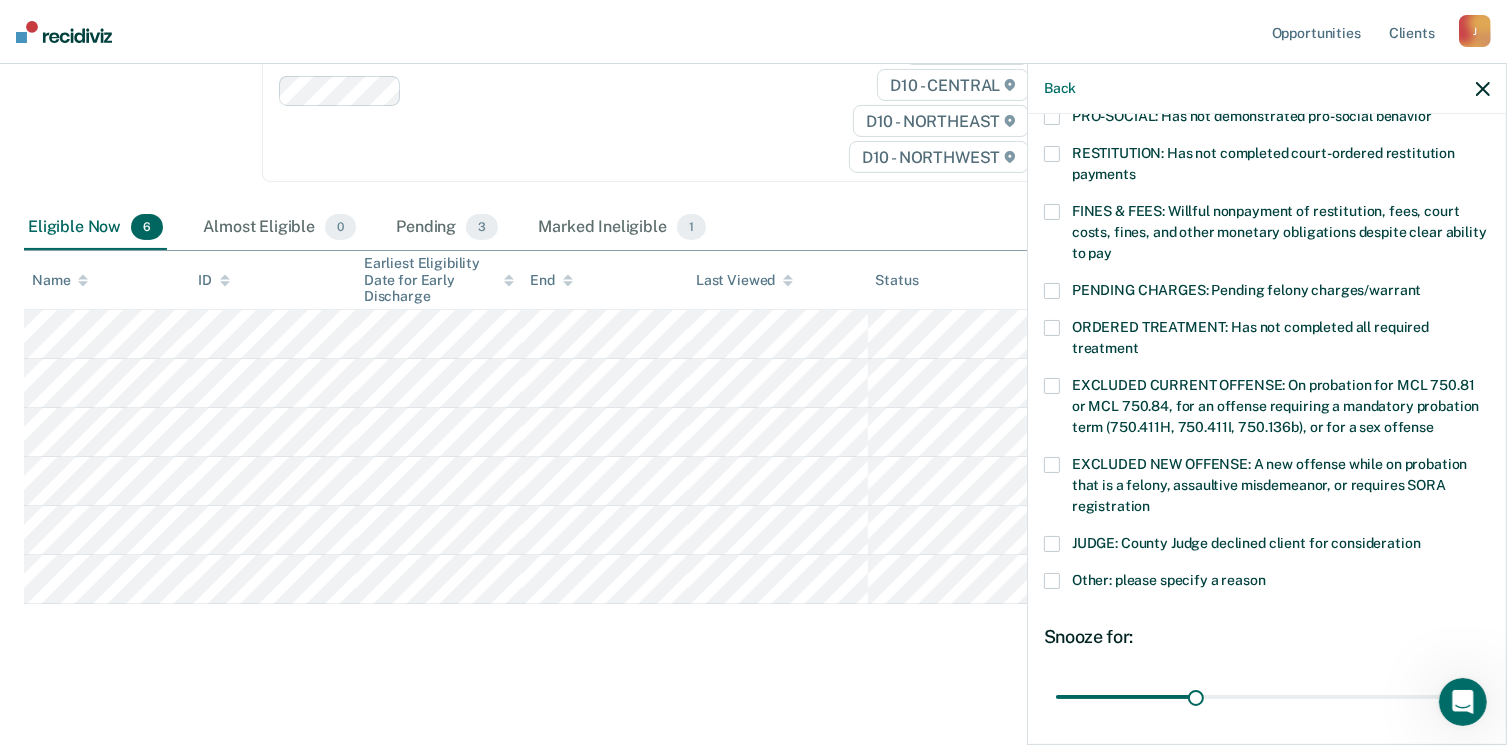 scroll, scrollTop: 647, scrollLeft: 0, axis: vertical 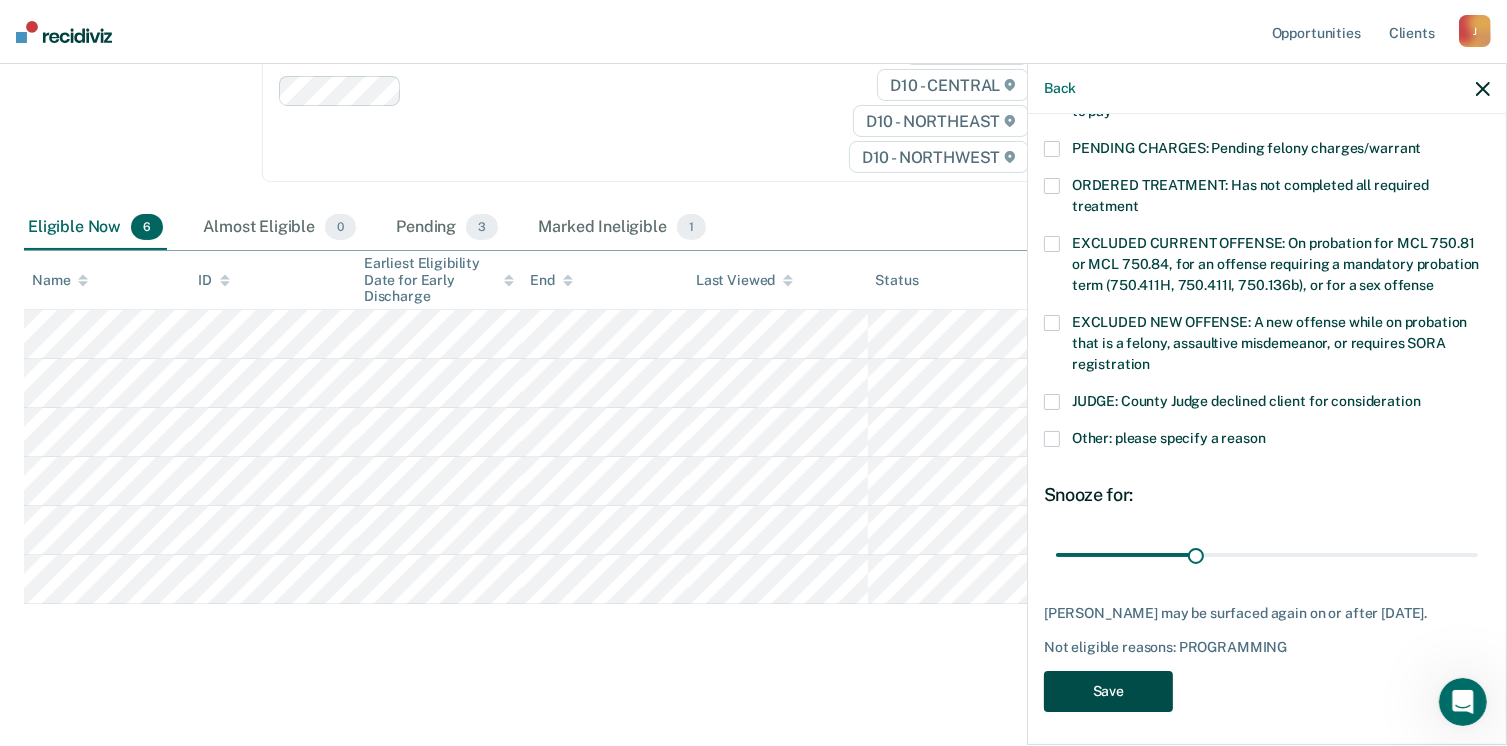 click on "Save" at bounding box center (1108, 691) 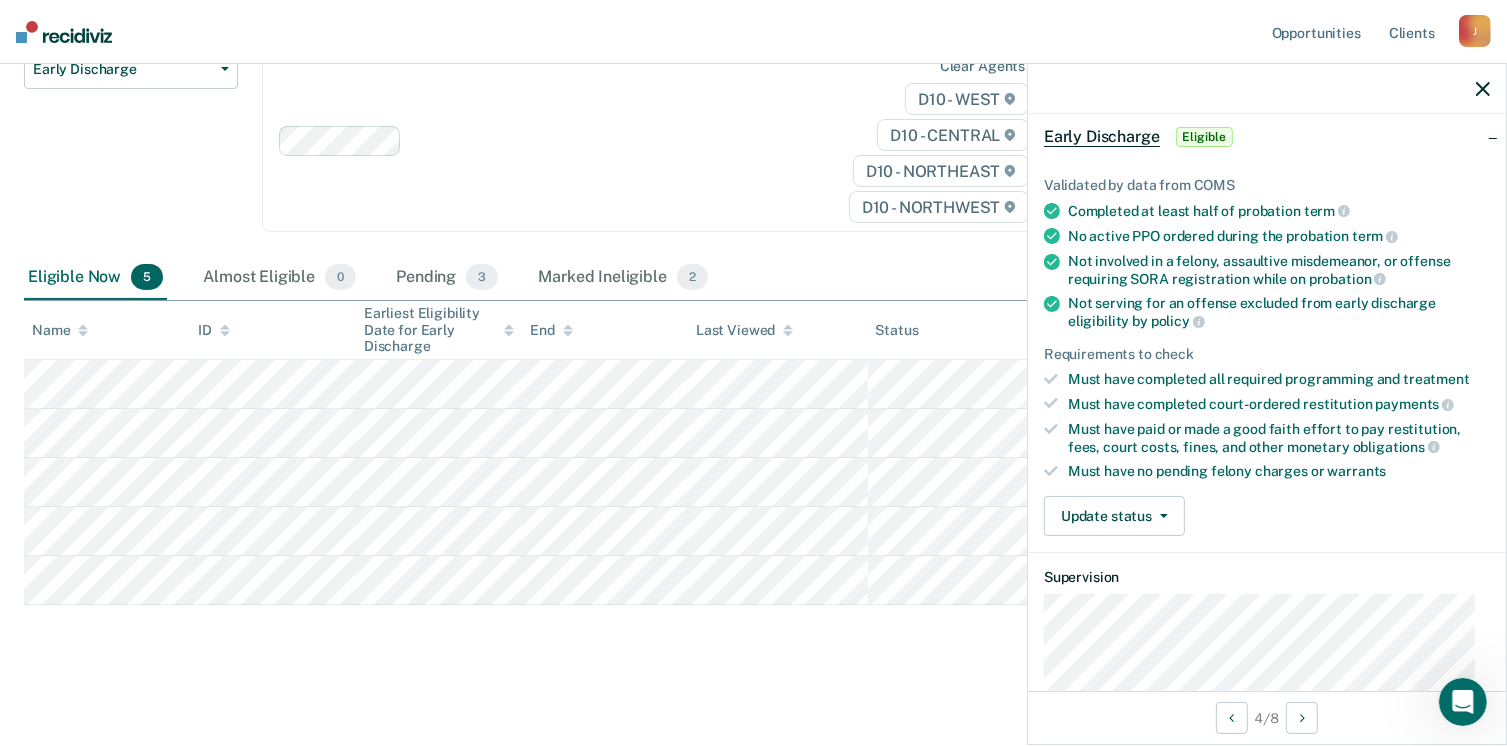 scroll, scrollTop: 0, scrollLeft: 0, axis: both 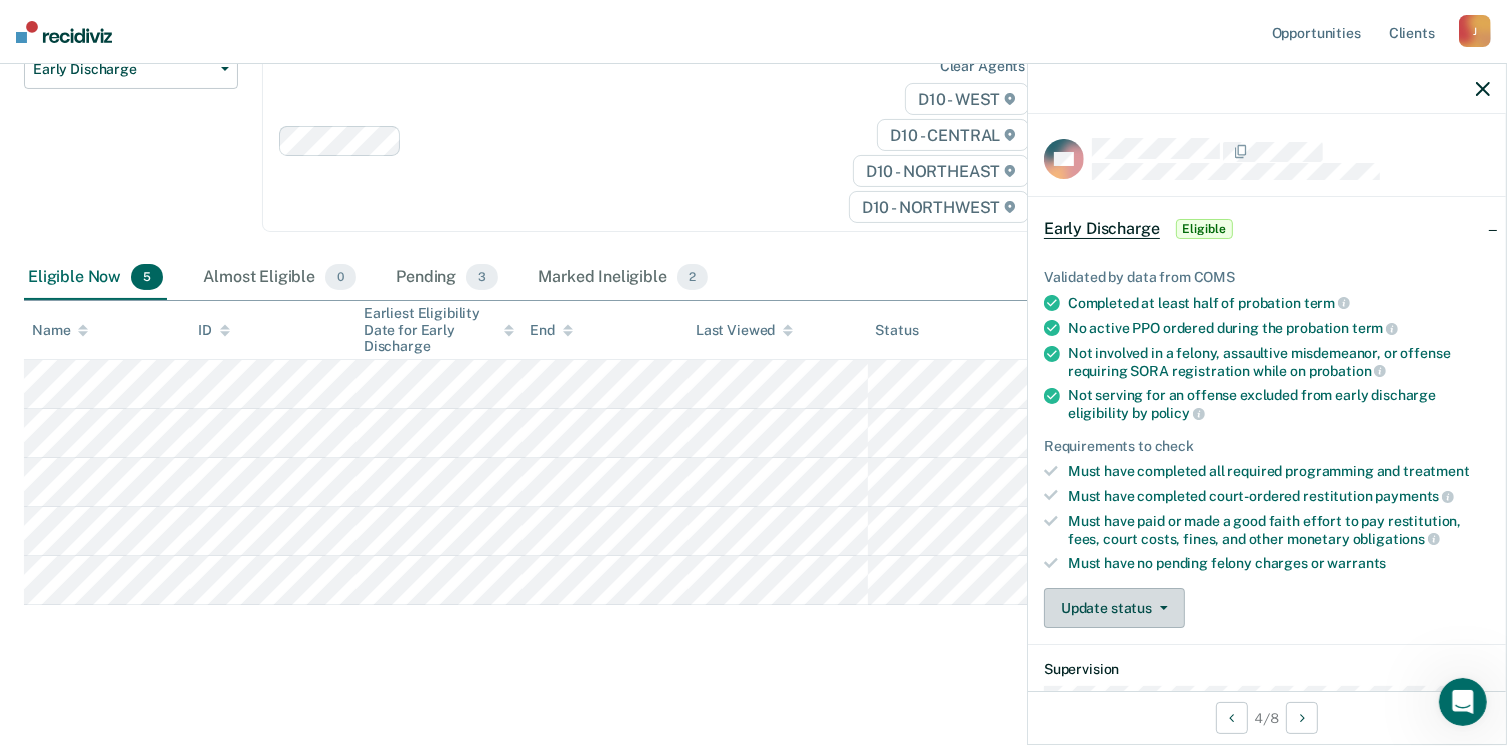 click on "Update status" at bounding box center [1114, 608] 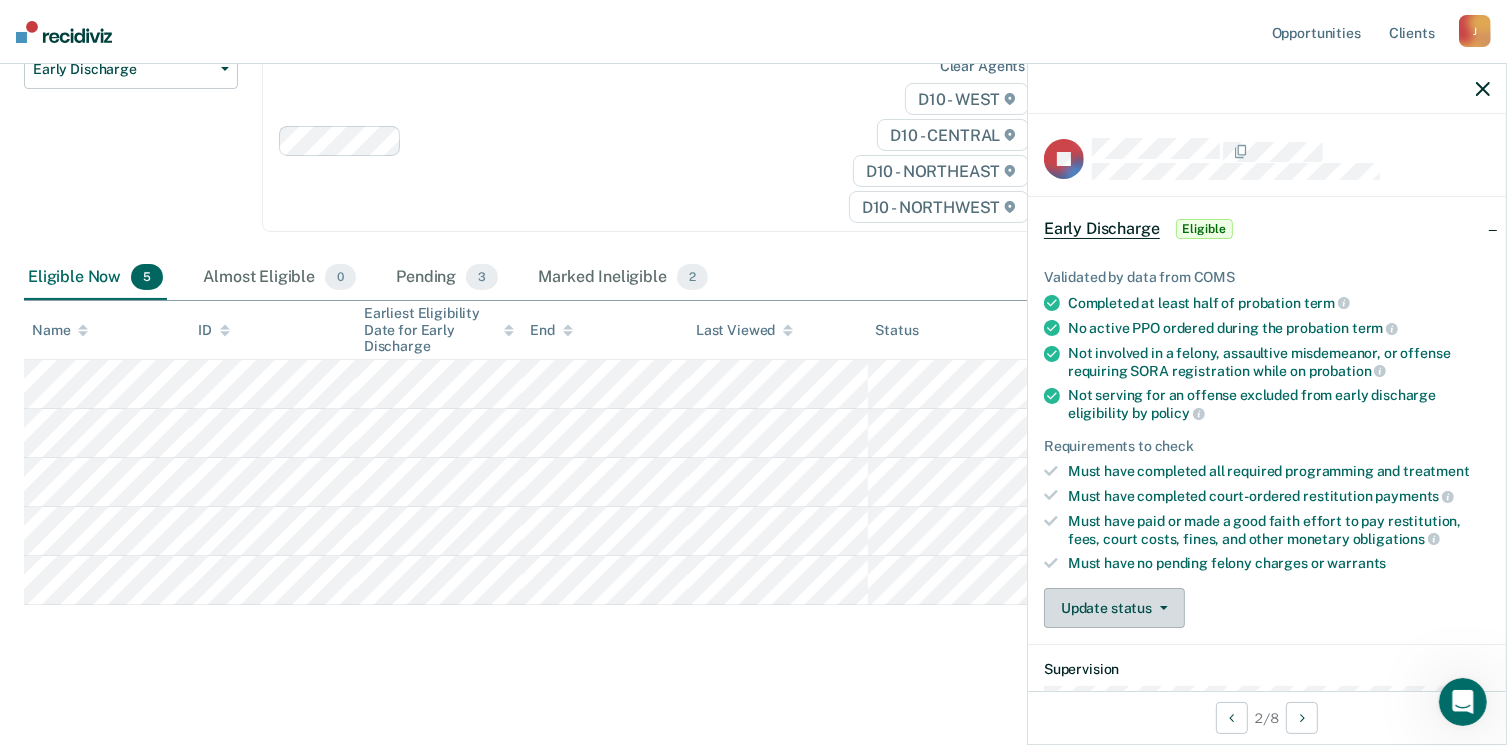 click on "Update status" at bounding box center (1114, 608) 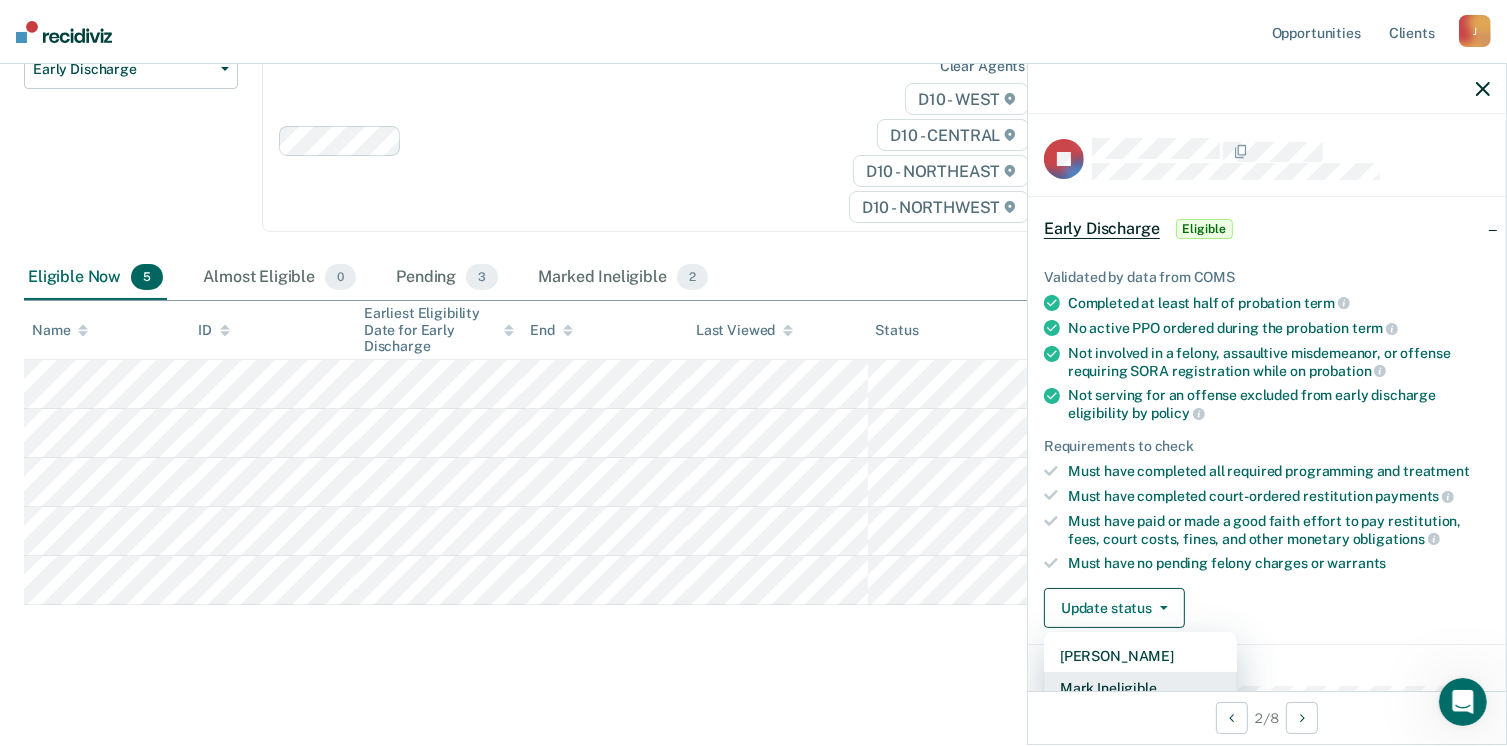 scroll, scrollTop: 5, scrollLeft: 0, axis: vertical 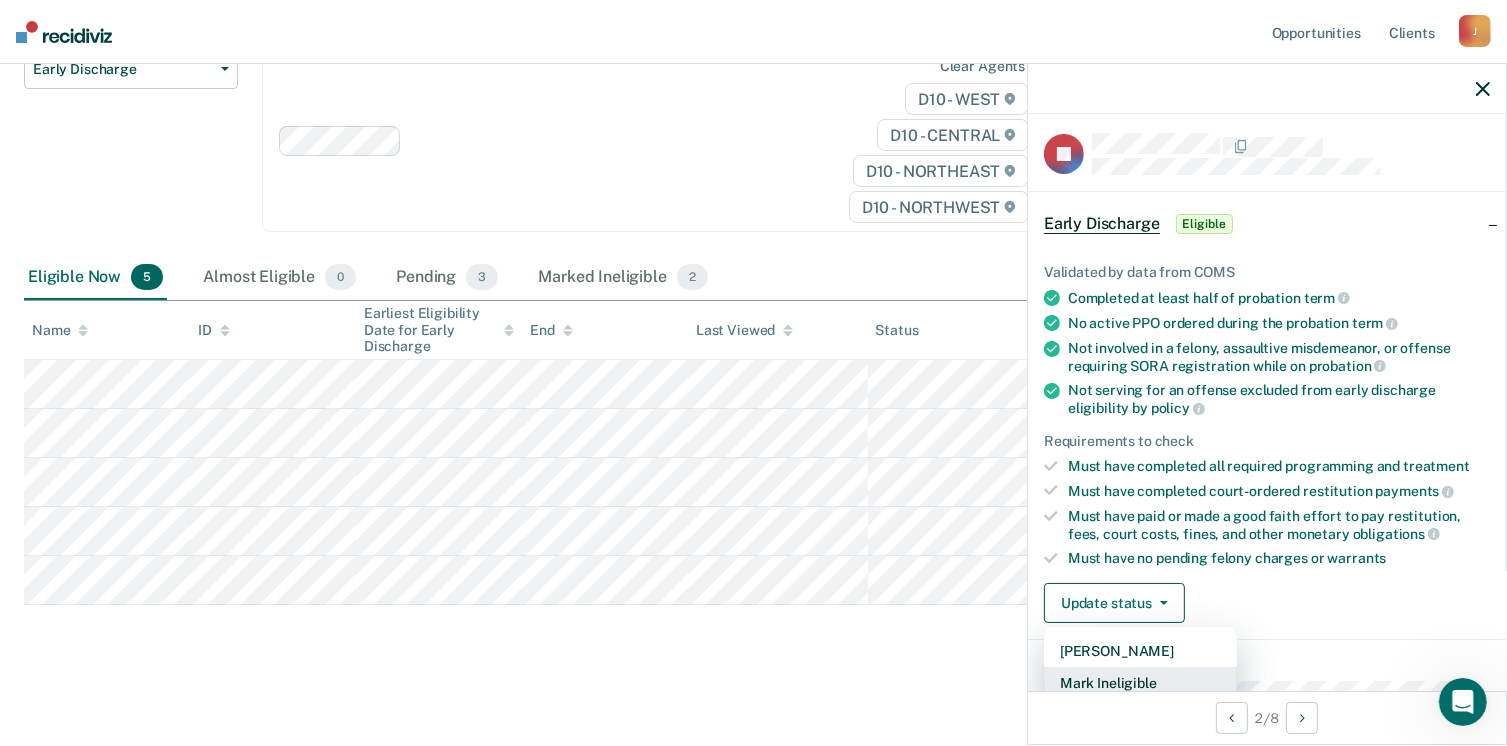 click on "Mark Ineligible" at bounding box center (1140, 683) 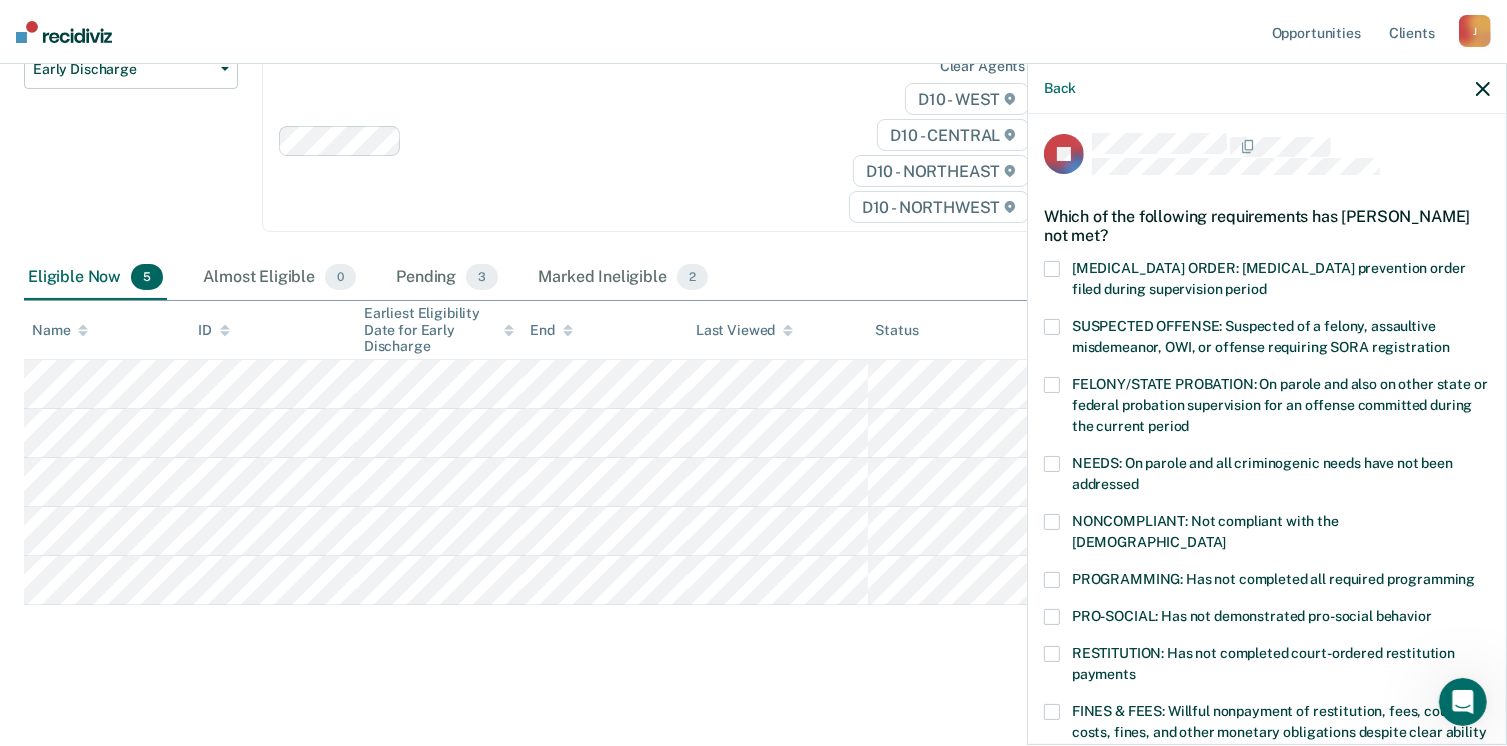drag, startPoint x: 1044, startPoint y: 677, endPoint x: 1049, endPoint y: 668, distance: 10.29563 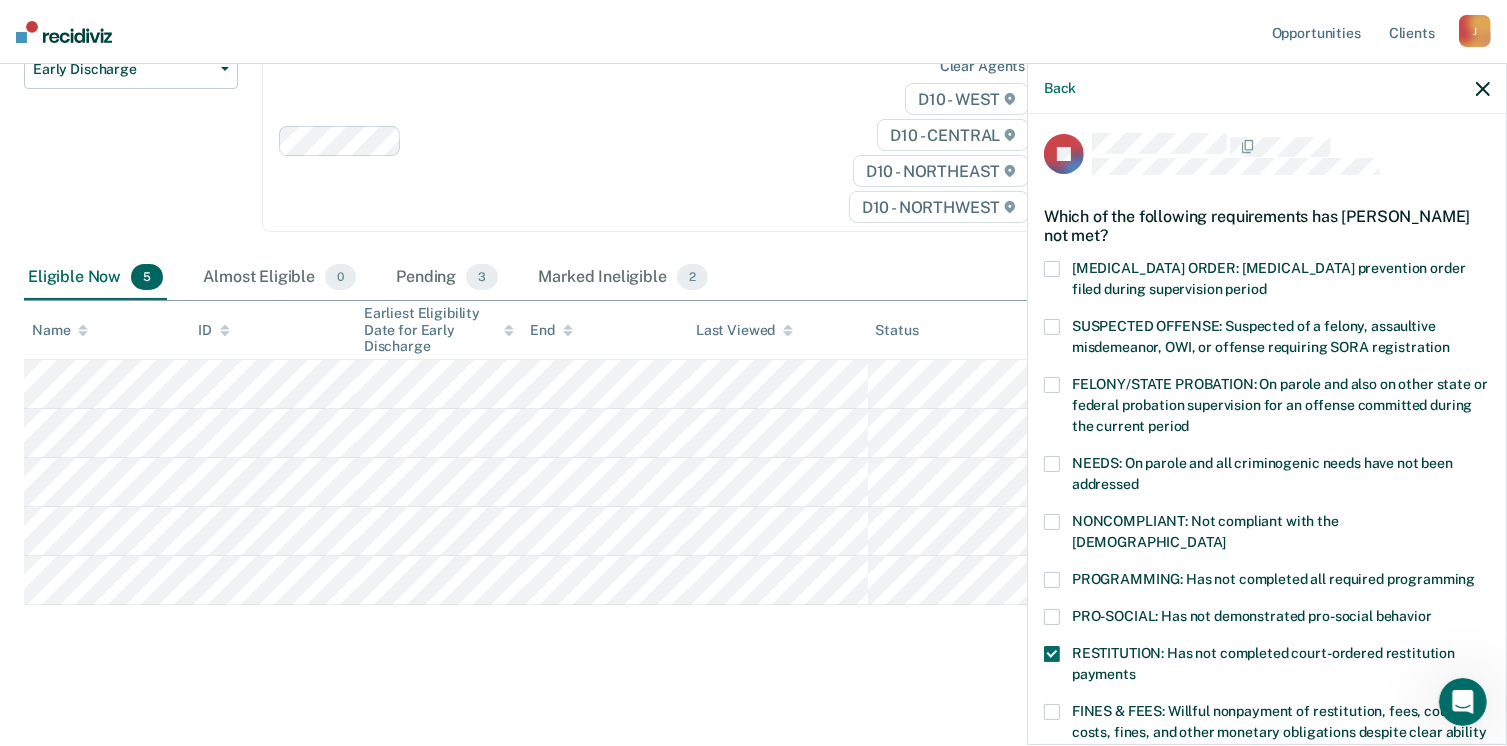 click at bounding box center (1052, 712) 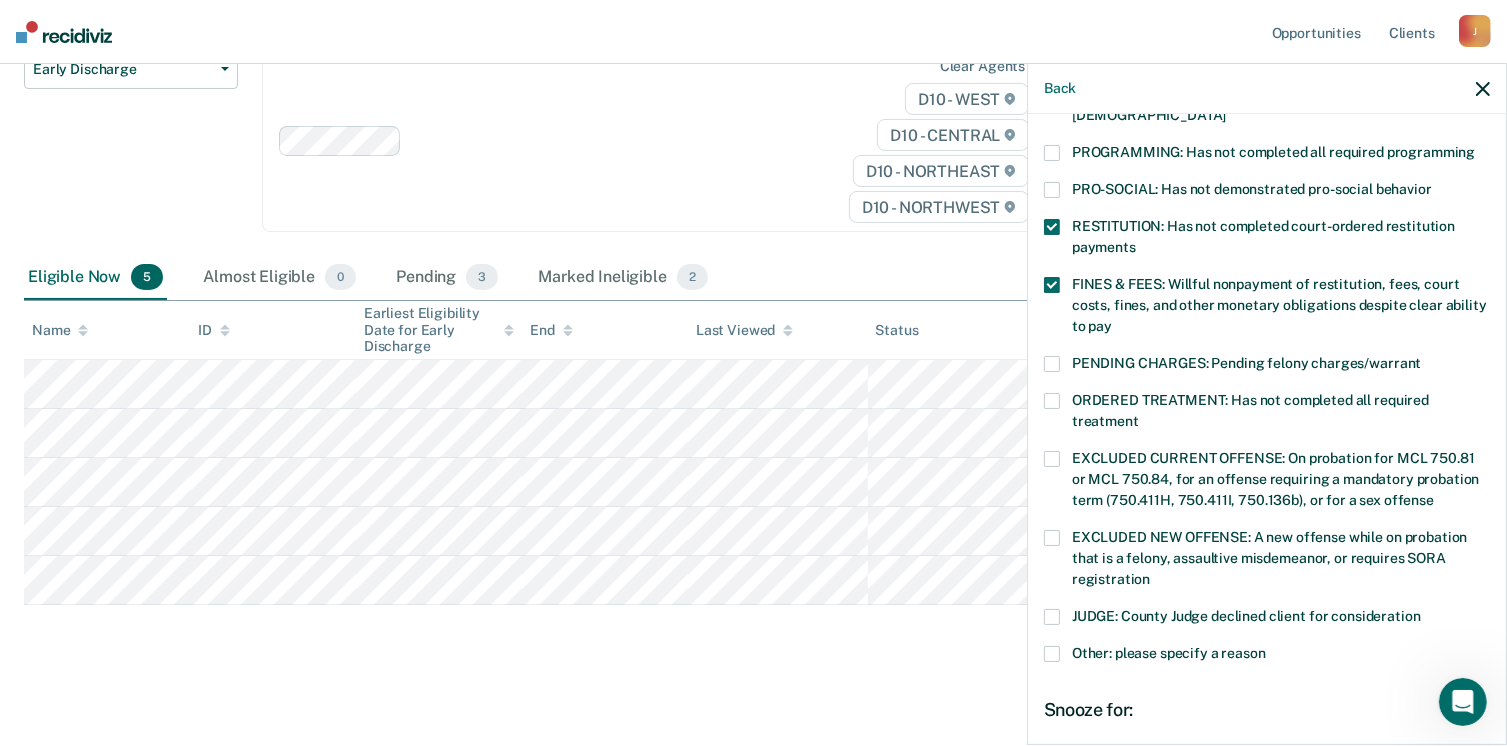scroll, scrollTop: 605, scrollLeft: 0, axis: vertical 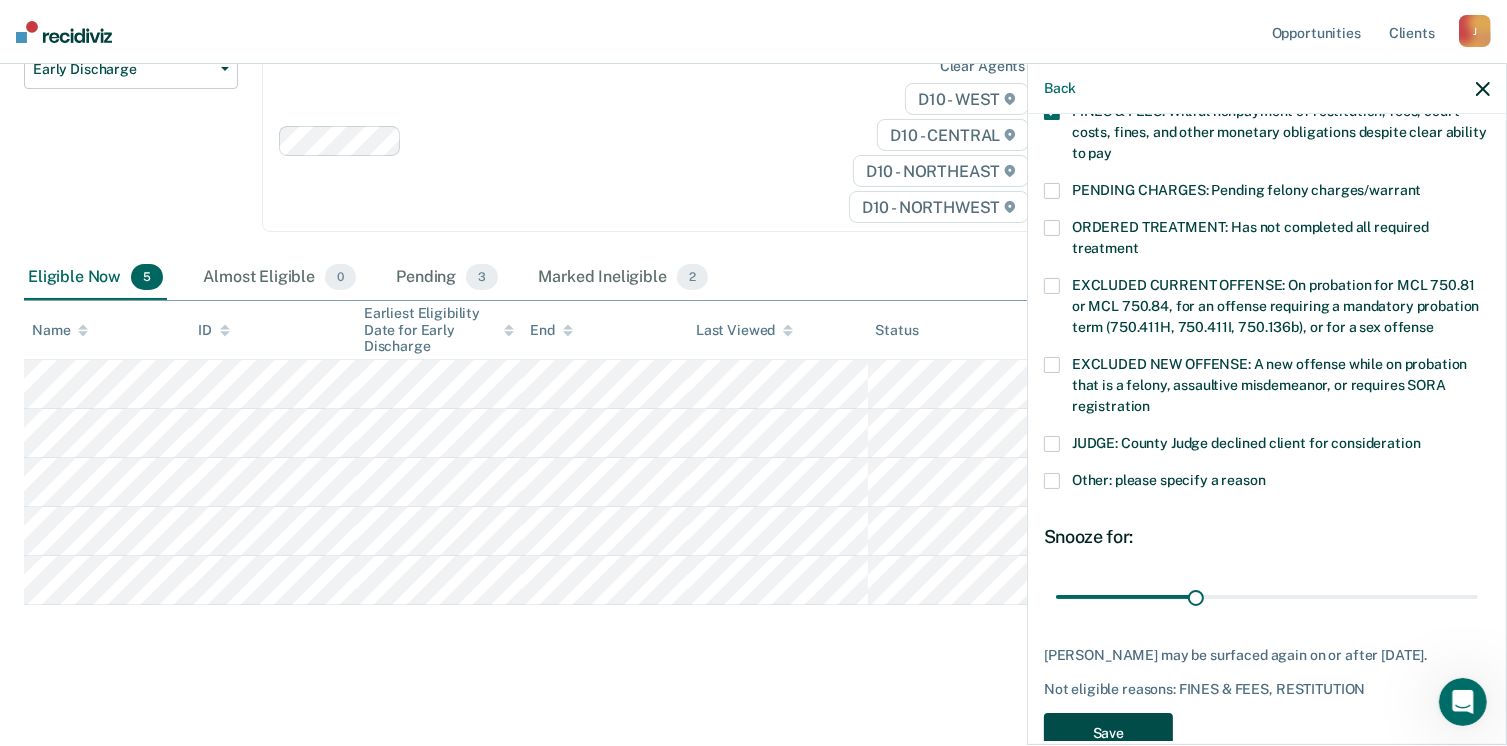 click on "Save" at bounding box center (1108, 733) 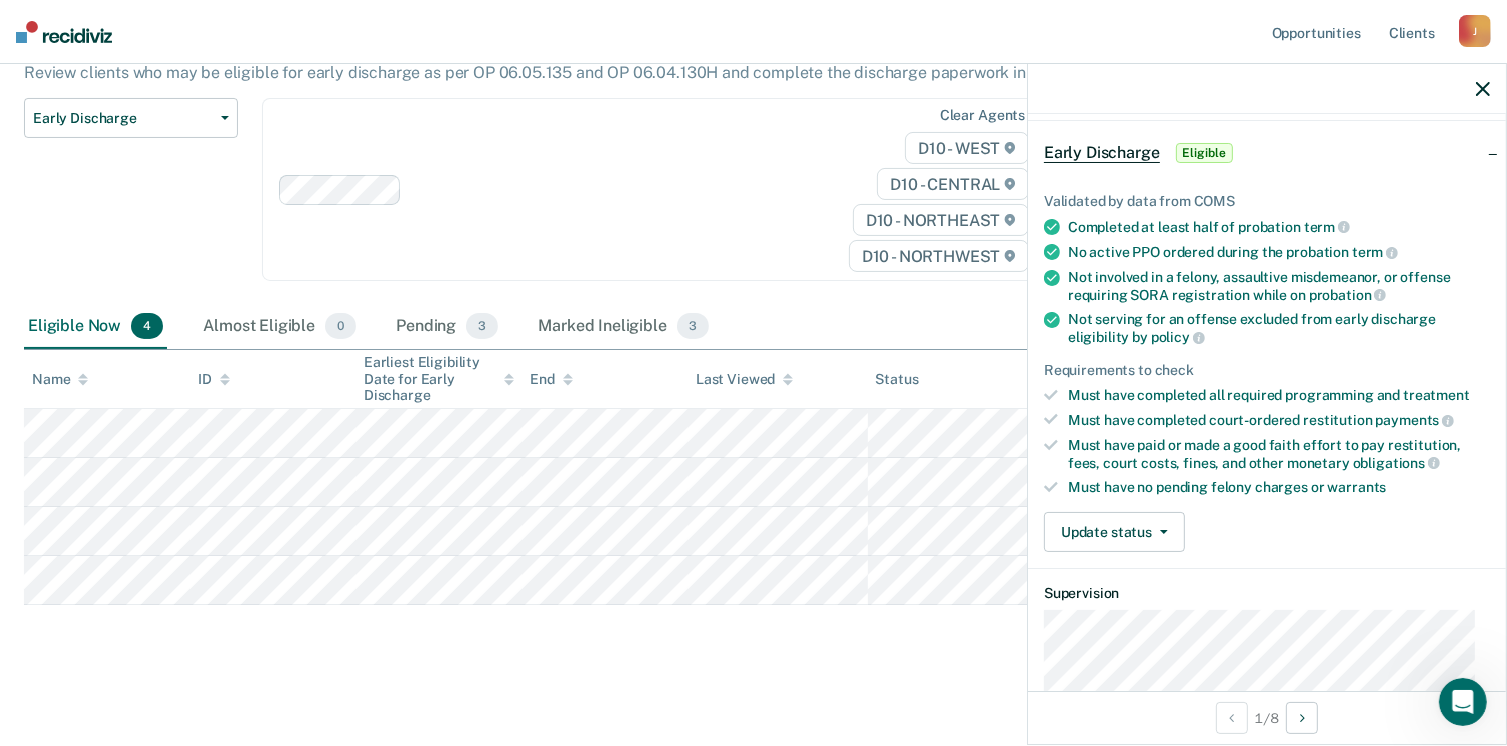 scroll, scrollTop: 71, scrollLeft: 0, axis: vertical 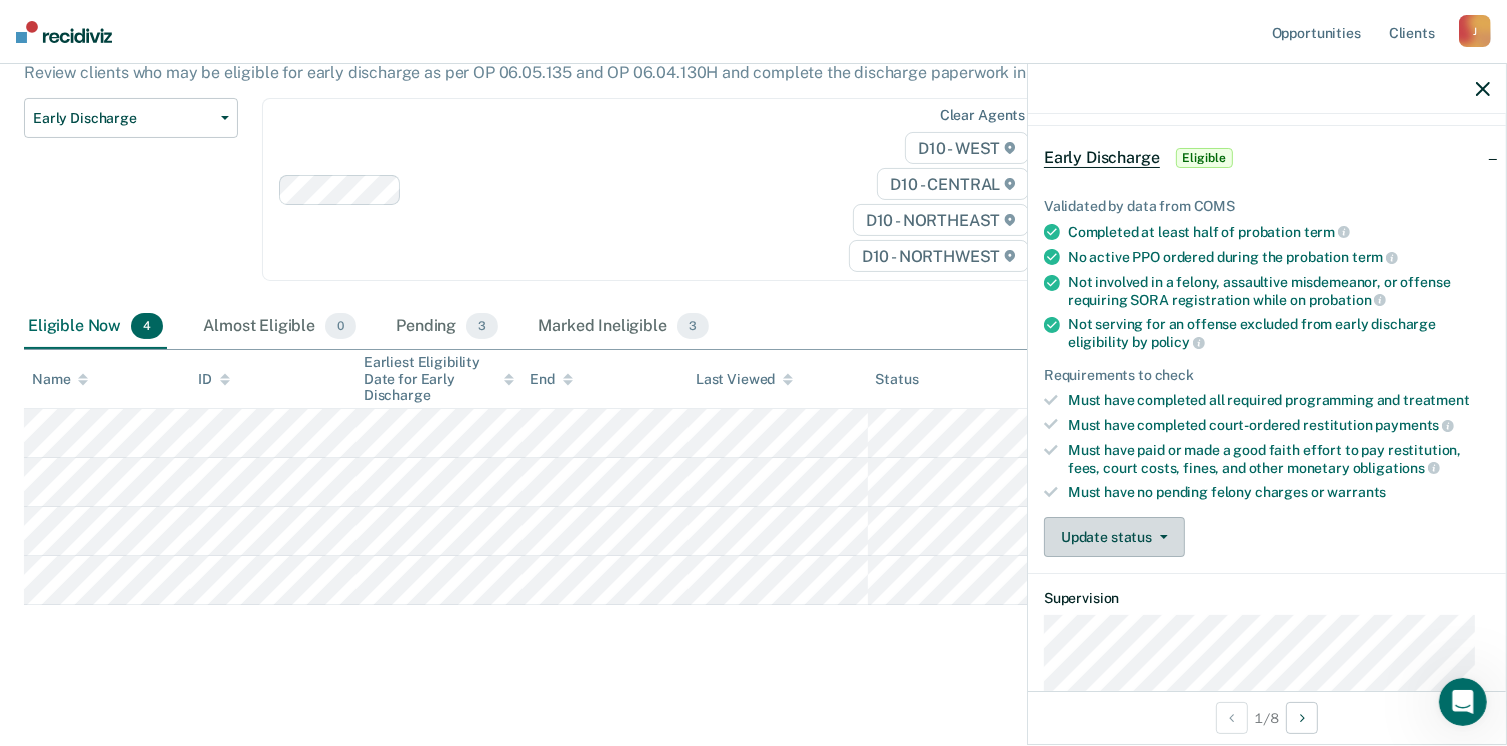 click on "Update status" at bounding box center [1114, 537] 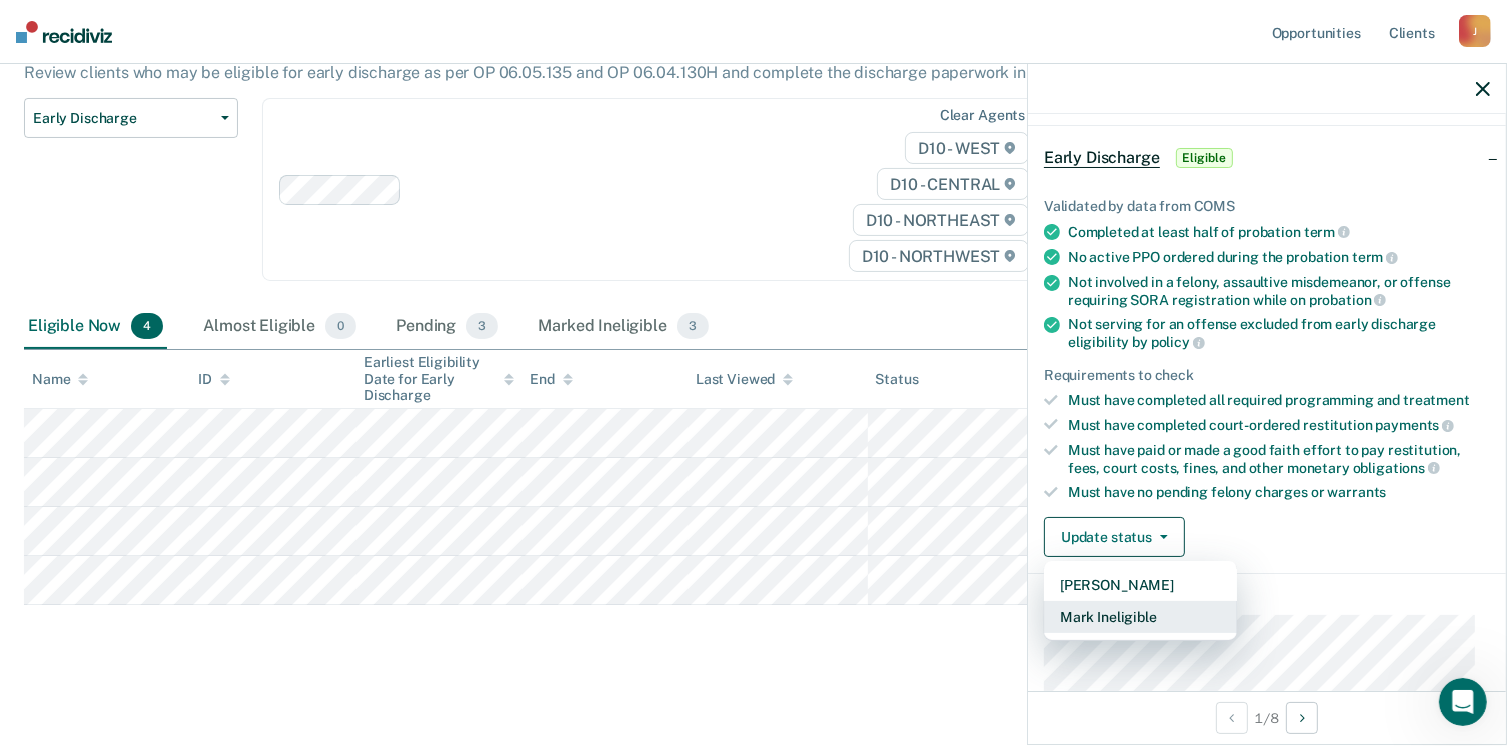 click on "Mark Ineligible" at bounding box center (1140, 617) 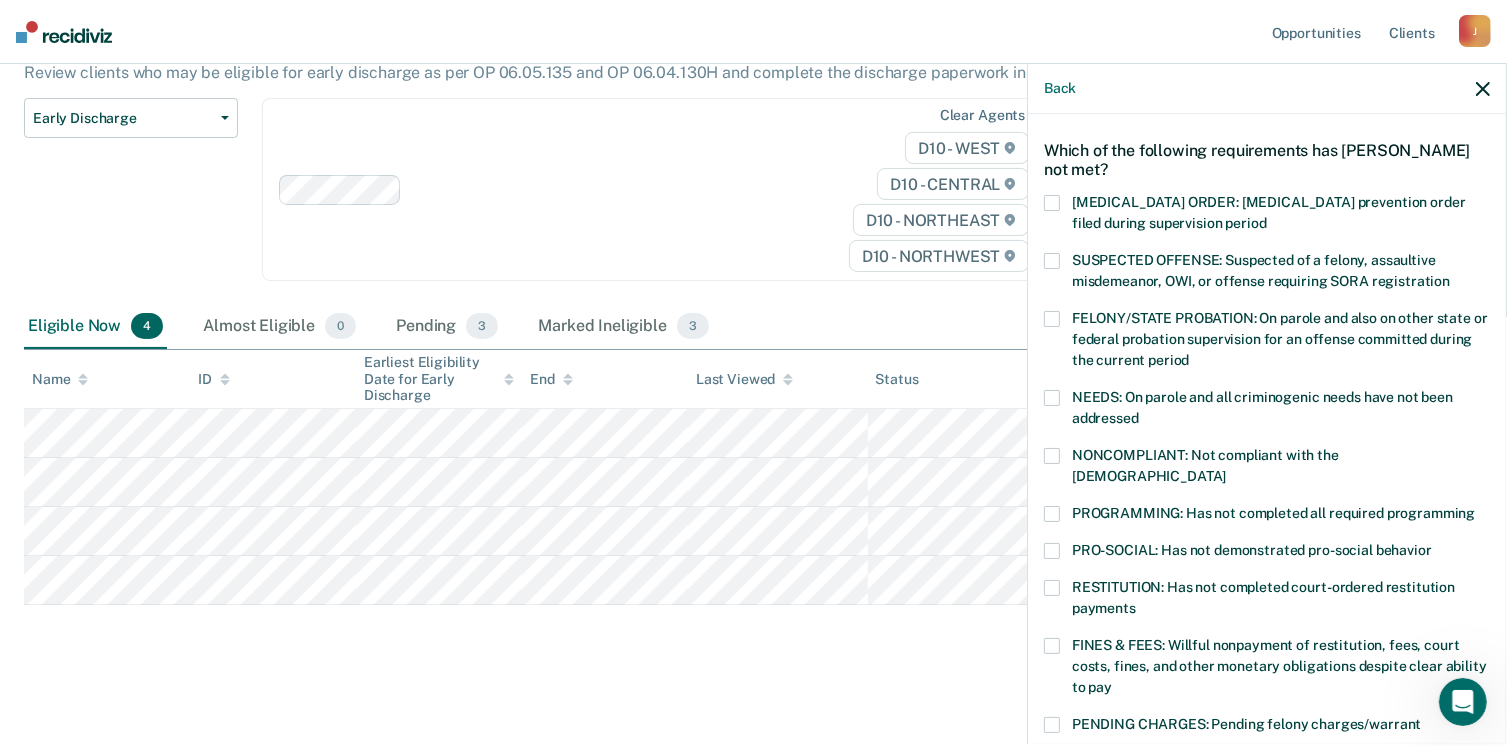 click at bounding box center (1052, 646) 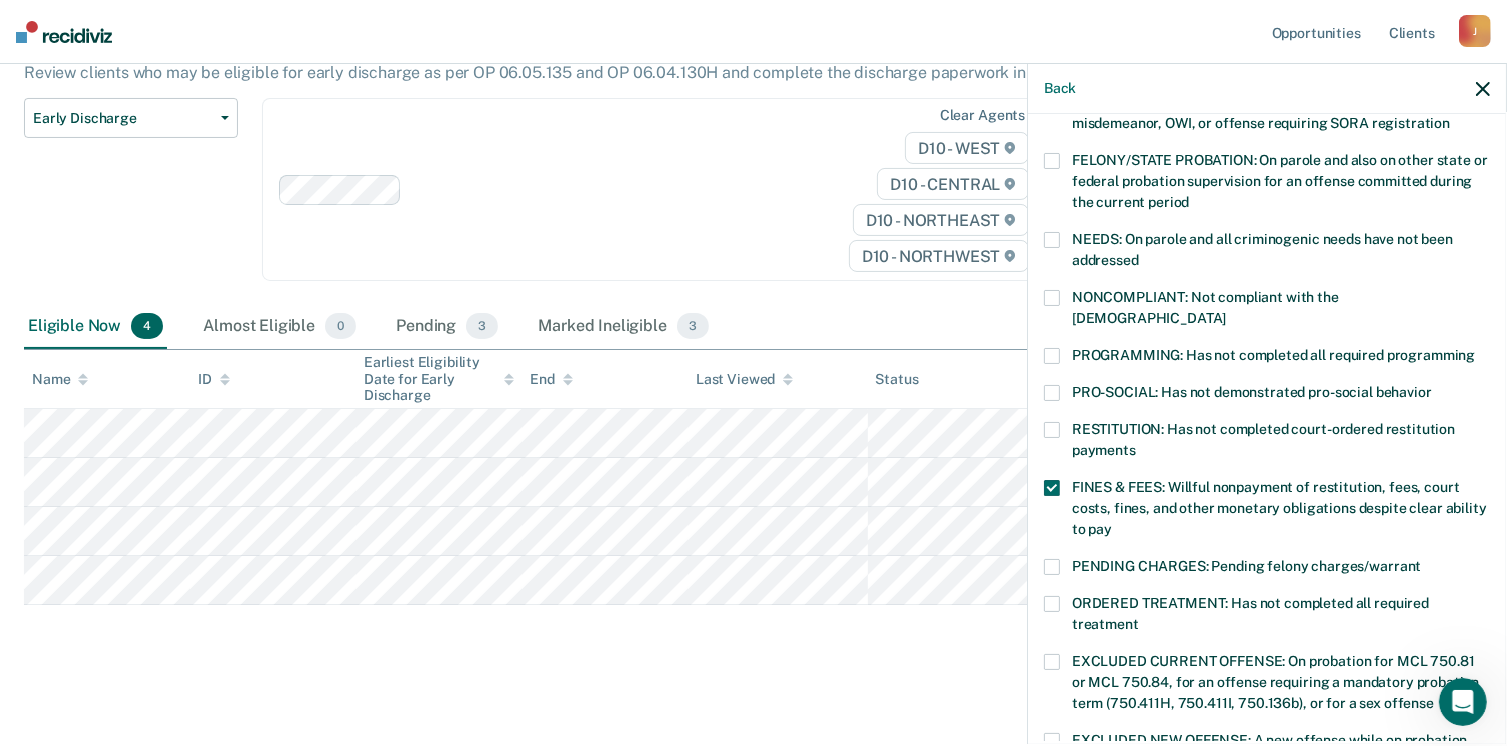 scroll, scrollTop: 630, scrollLeft: 0, axis: vertical 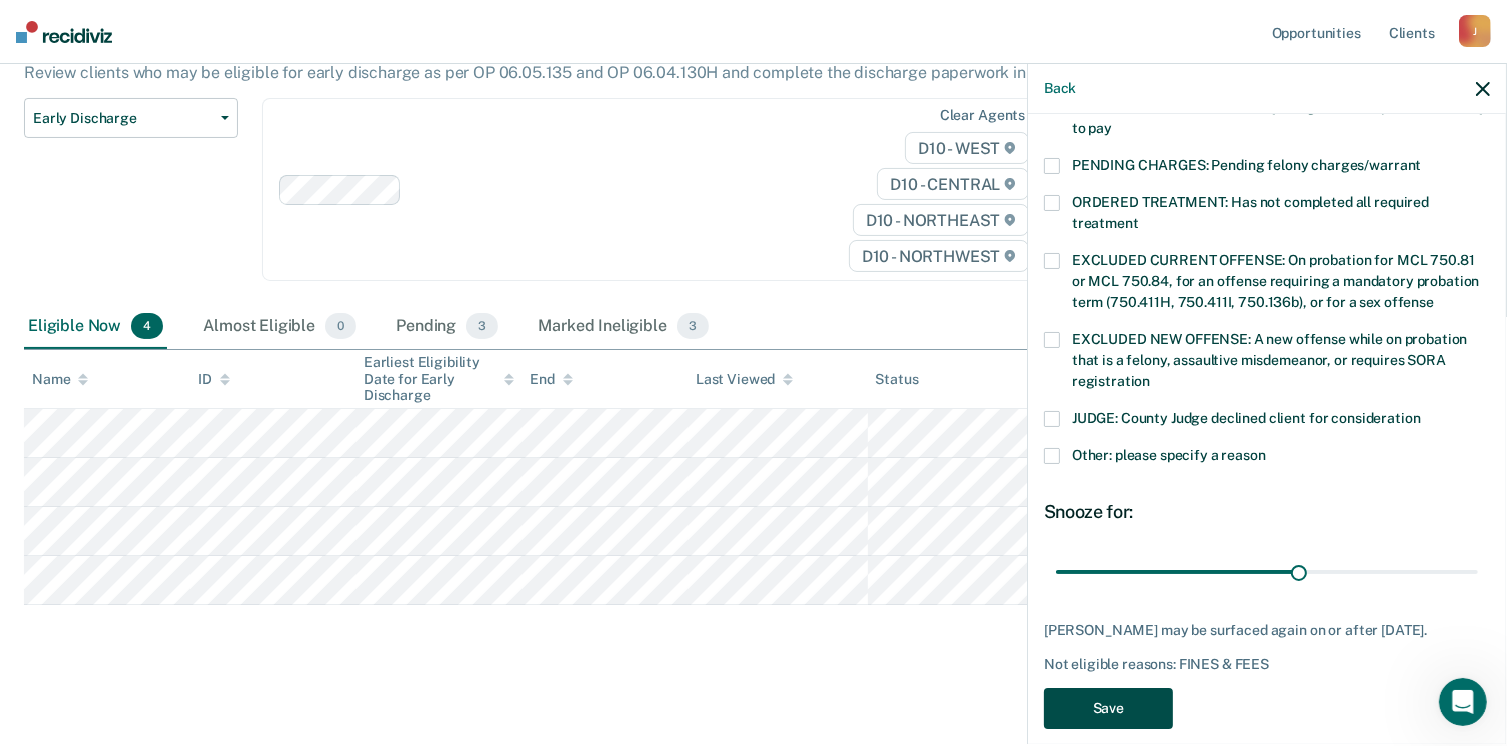 click on "Save" at bounding box center (1108, 708) 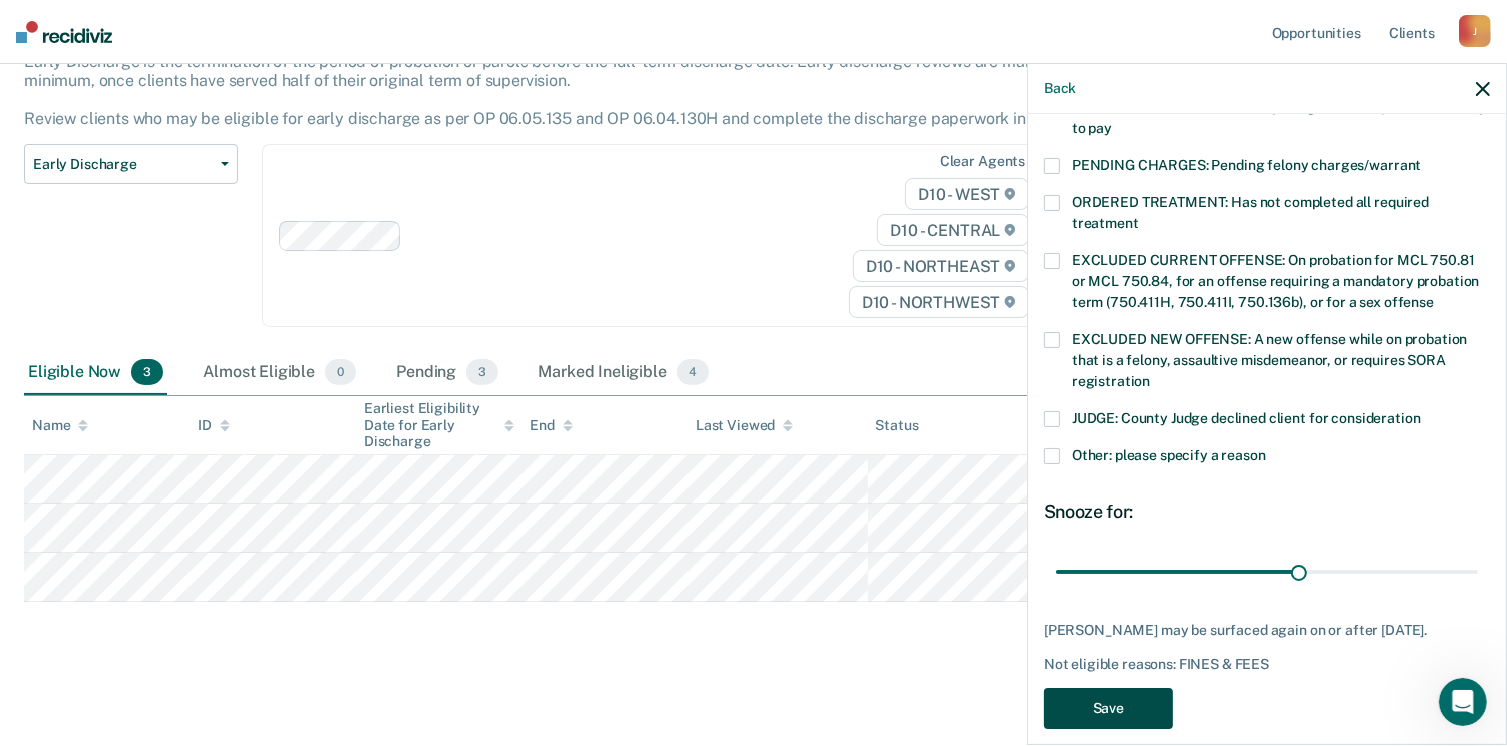 scroll, scrollTop: 140, scrollLeft: 0, axis: vertical 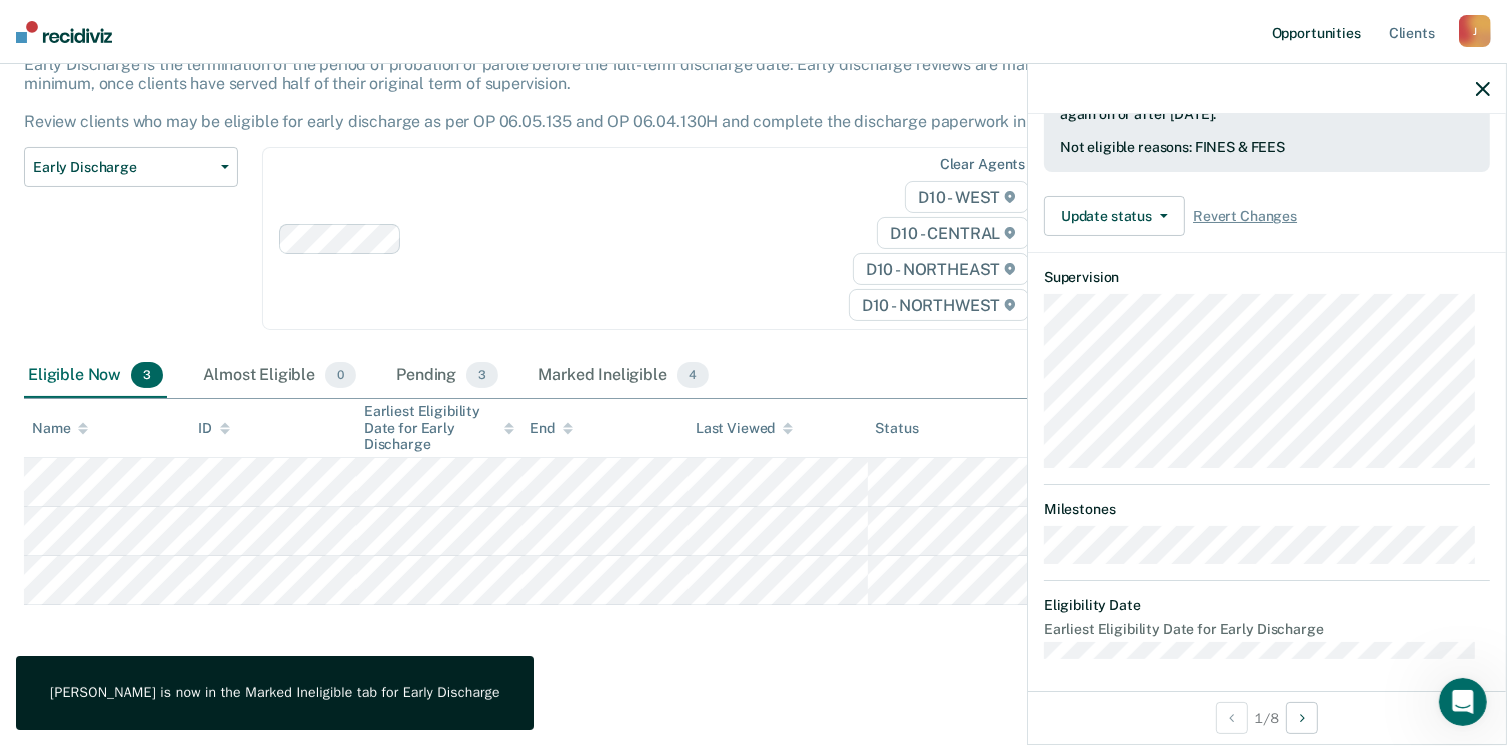 click on "Opportunities" at bounding box center [1316, 32] 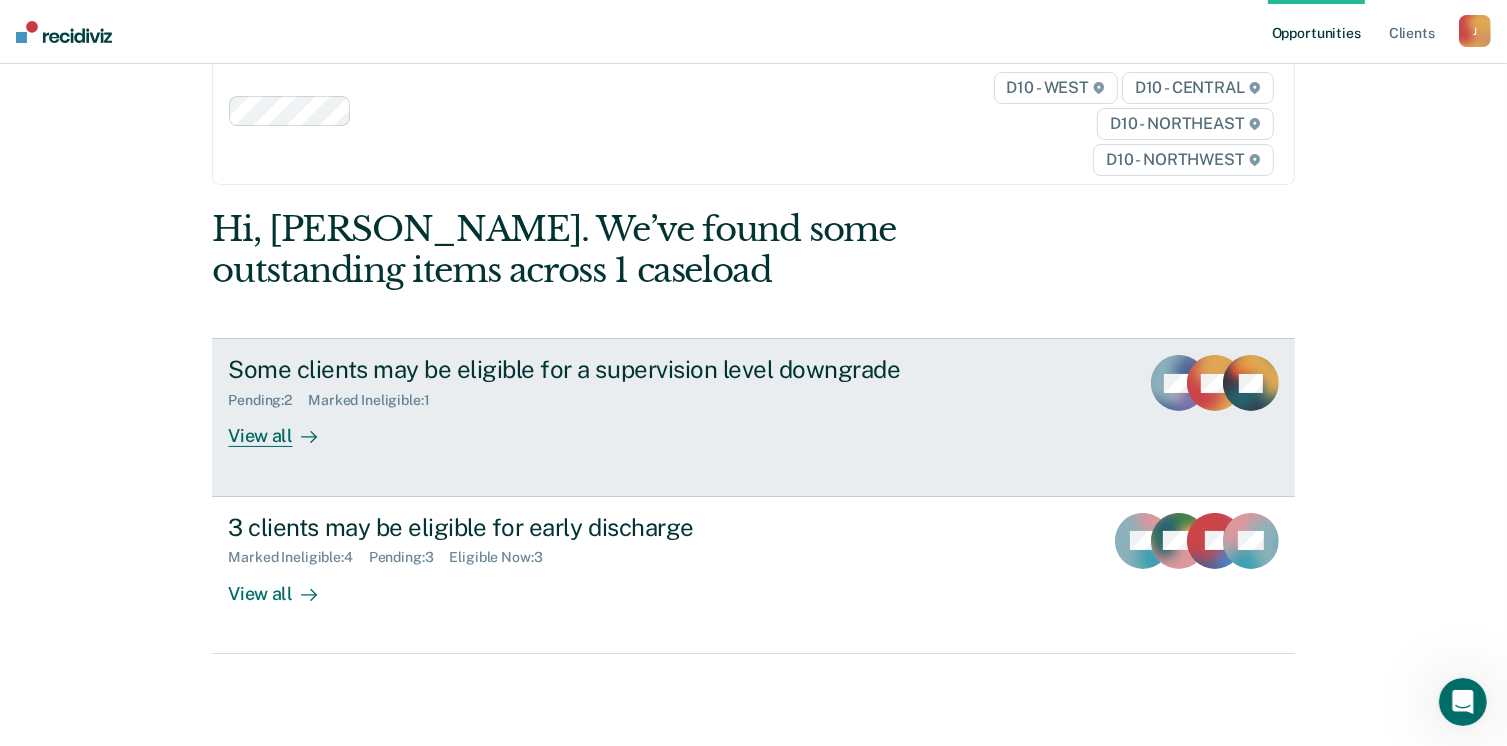 scroll, scrollTop: 87, scrollLeft: 0, axis: vertical 